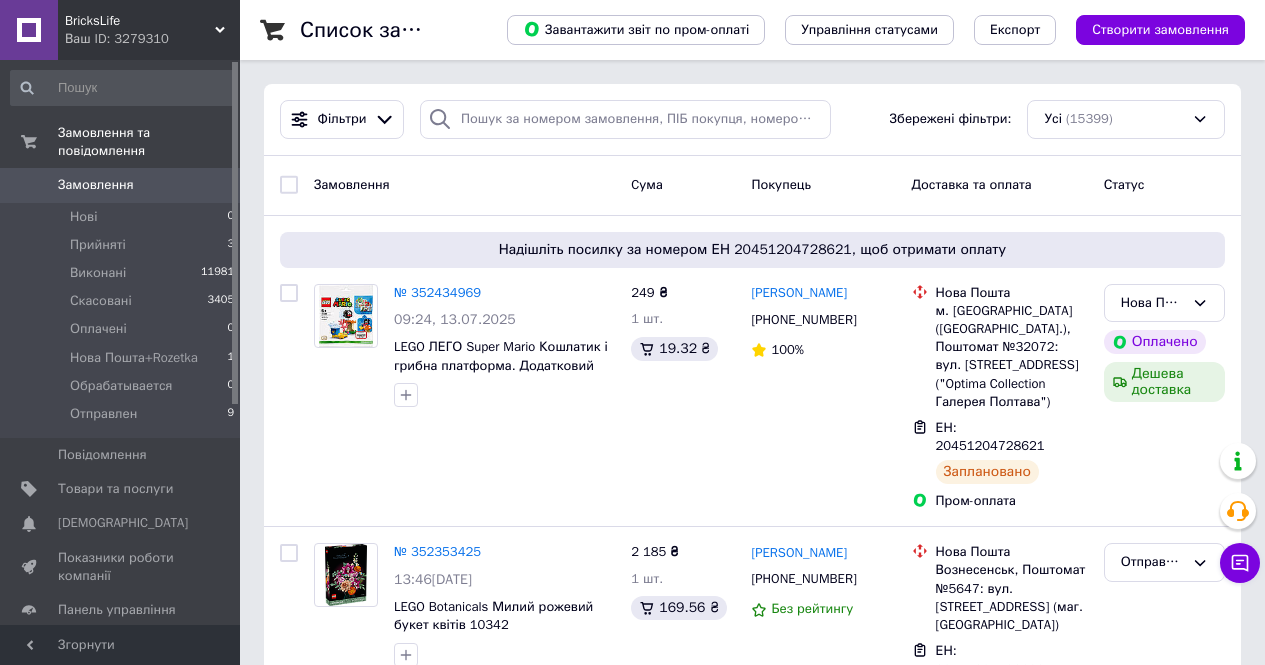 scroll, scrollTop: 0, scrollLeft: 0, axis: both 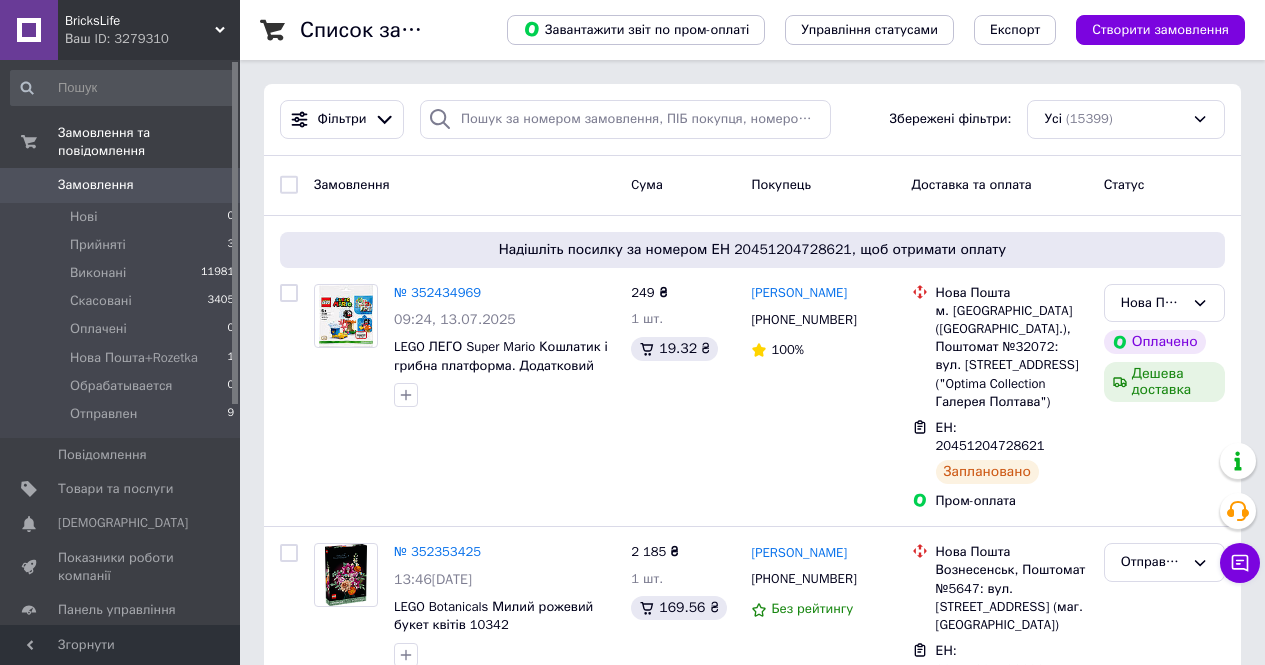 click on "Замовлення" at bounding box center (121, 185) 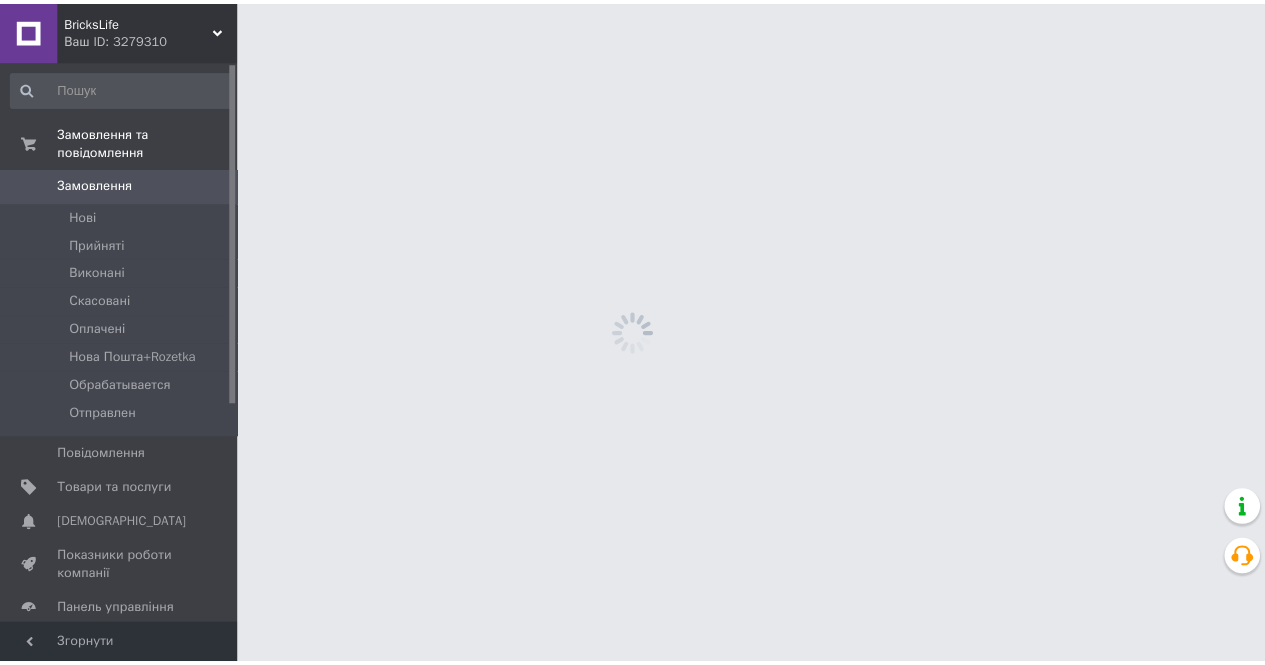 scroll, scrollTop: 0, scrollLeft: 0, axis: both 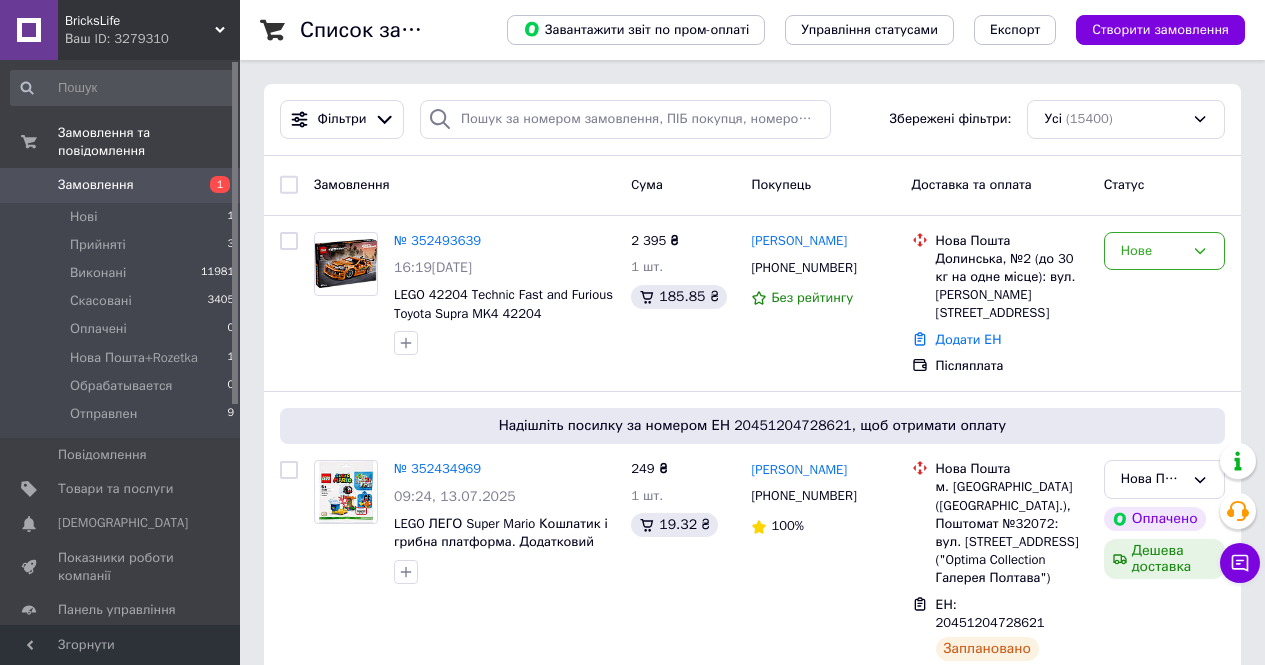click on "№ 352493639" at bounding box center (437, 240) 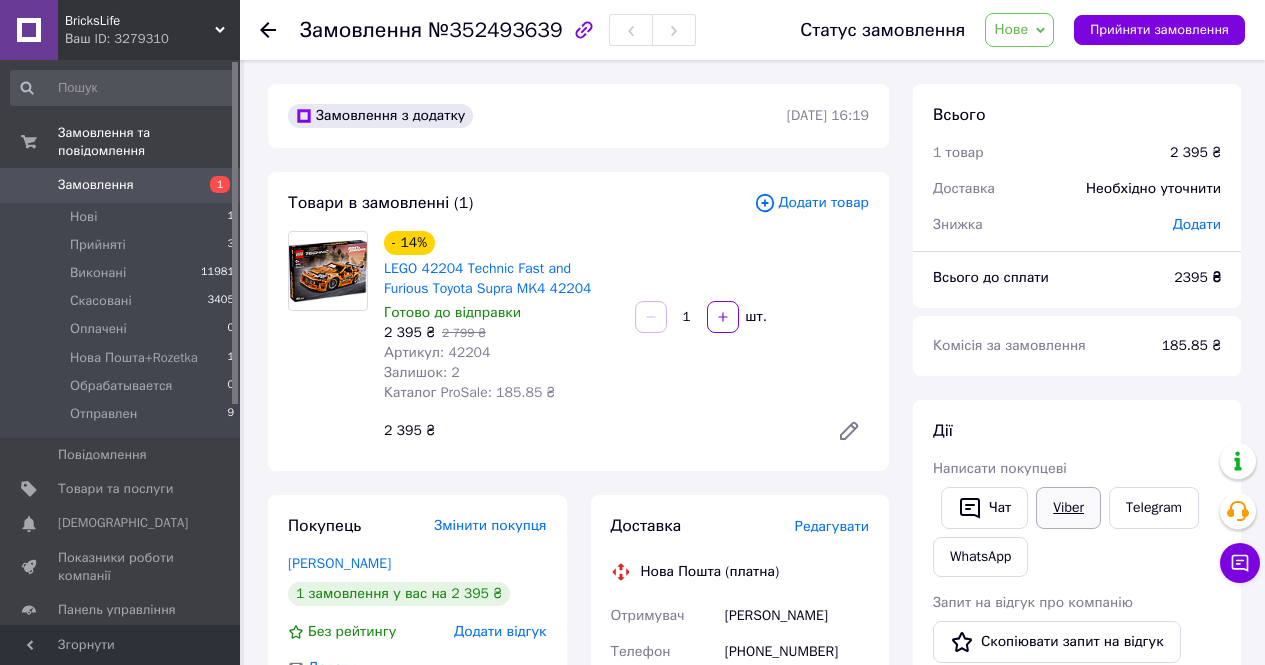 click on "Viber" at bounding box center (1068, 508) 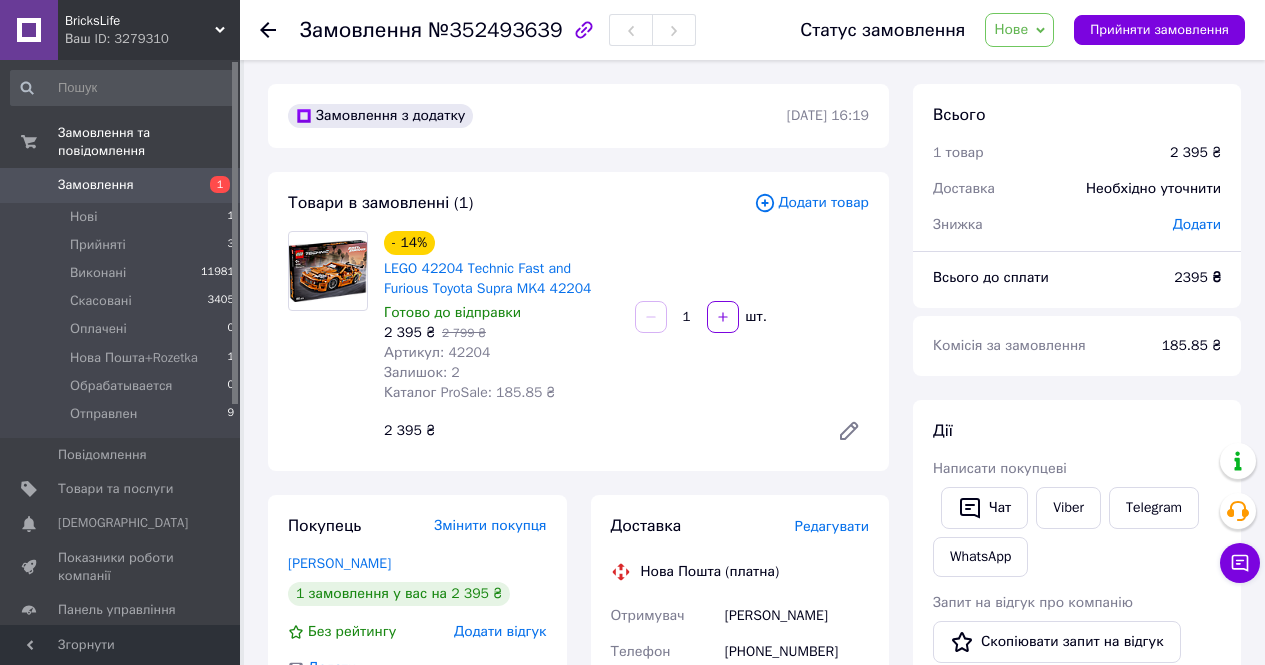 click on "Редагувати" at bounding box center (832, 526) 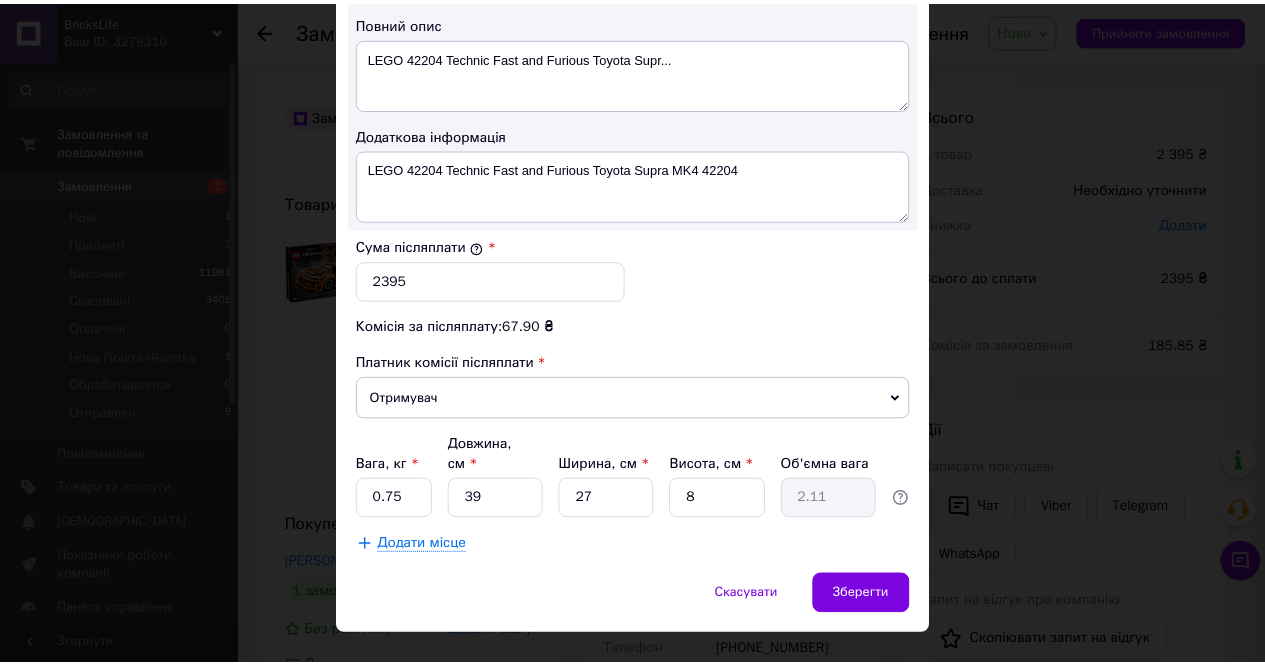 scroll, scrollTop: 1105, scrollLeft: 0, axis: vertical 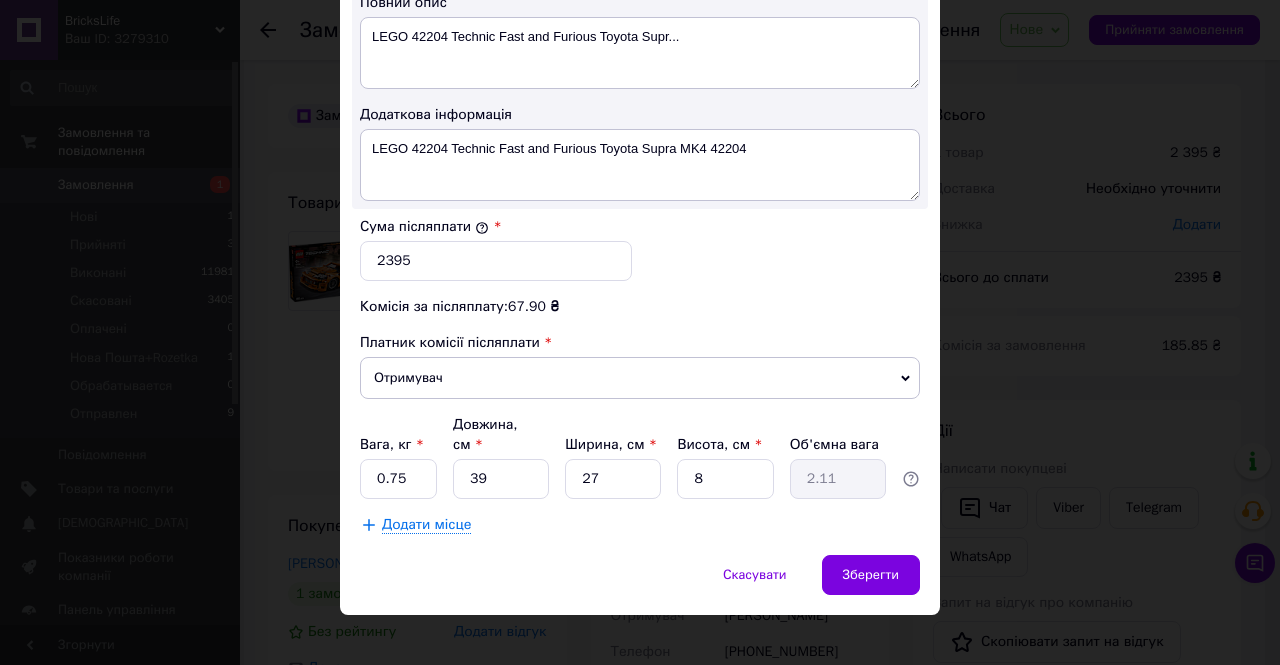 drag, startPoint x: 898, startPoint y: 562, endPoint x: 915, endPoint y: 436, distance: 127.141655 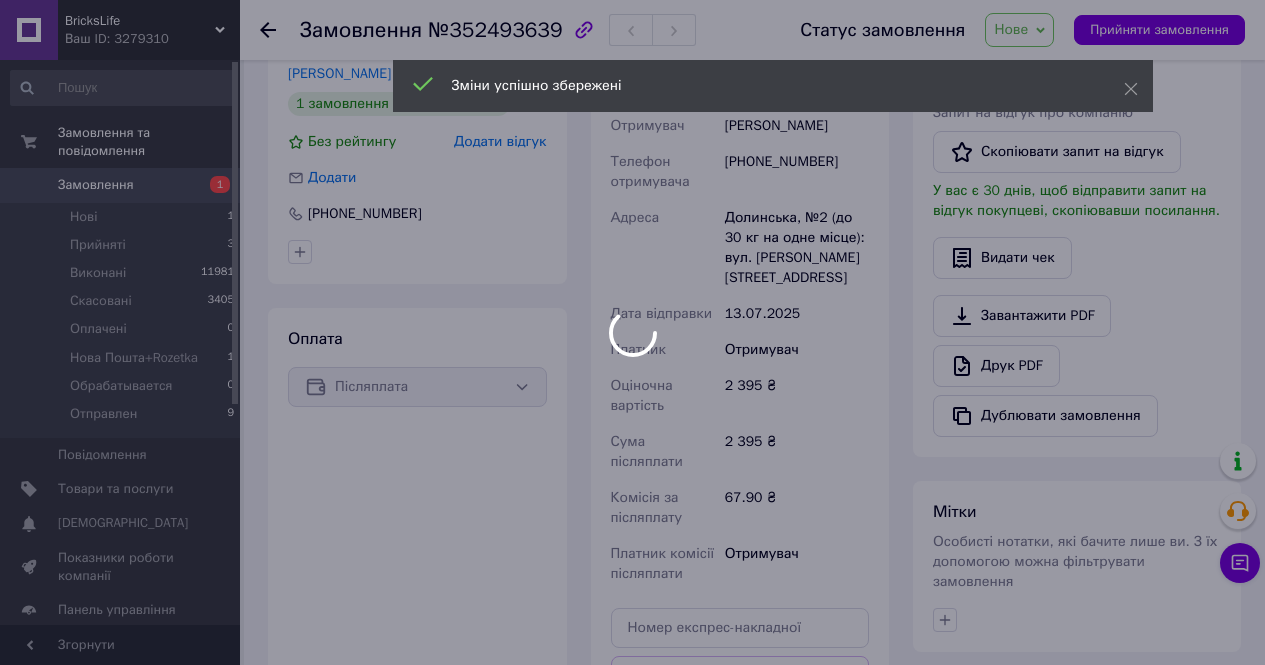 scroll, scrollTop: 500, scrollLeft: 0, axis: vertical 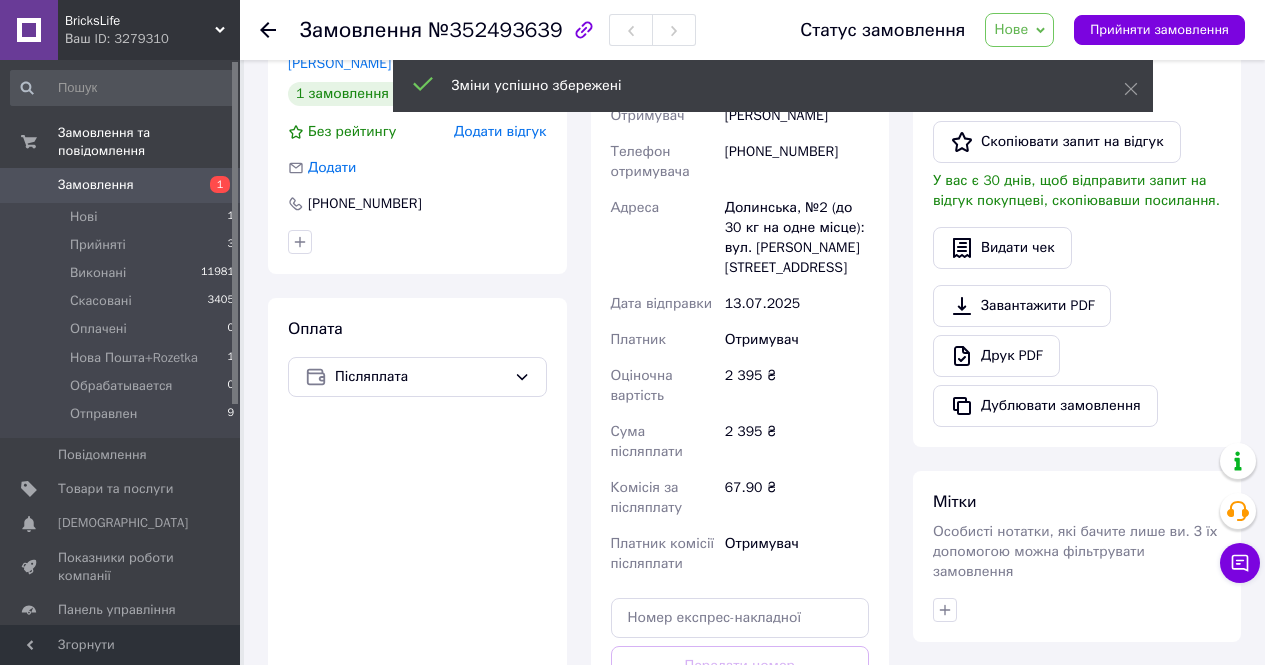 click on "Зміни успішно збережені" at bounding box center [773, 86] 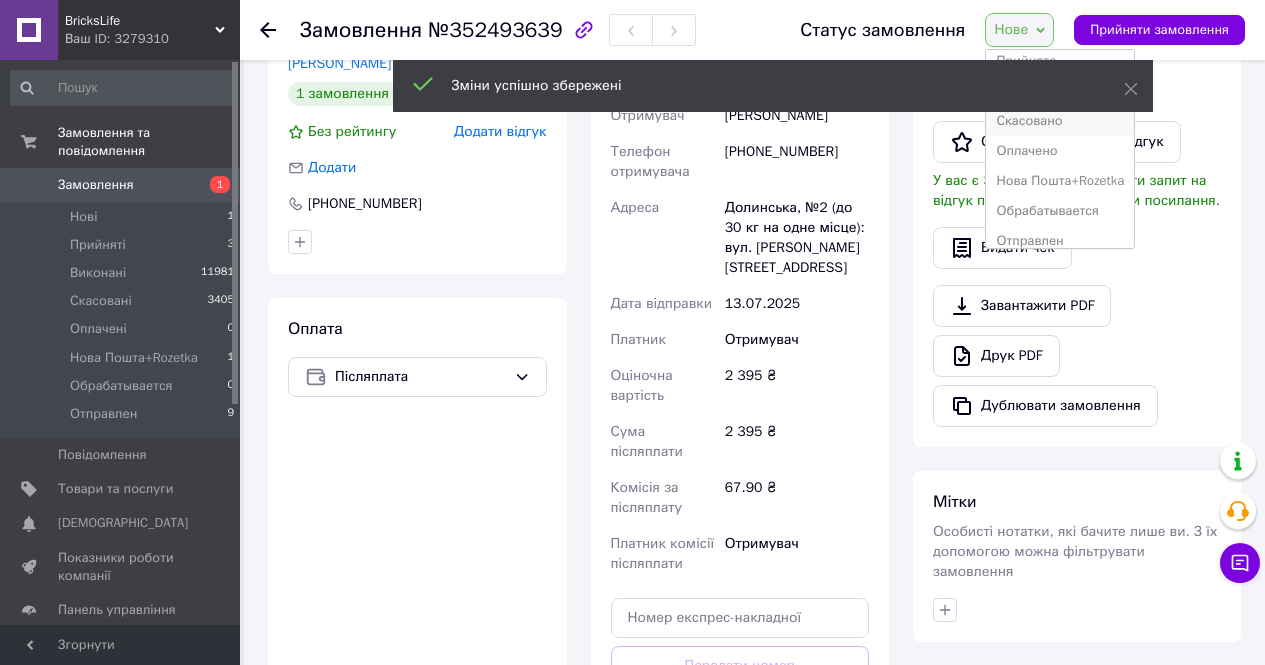 scroll, scrollTop: 22, scrollLeft: 0, axis: vertical 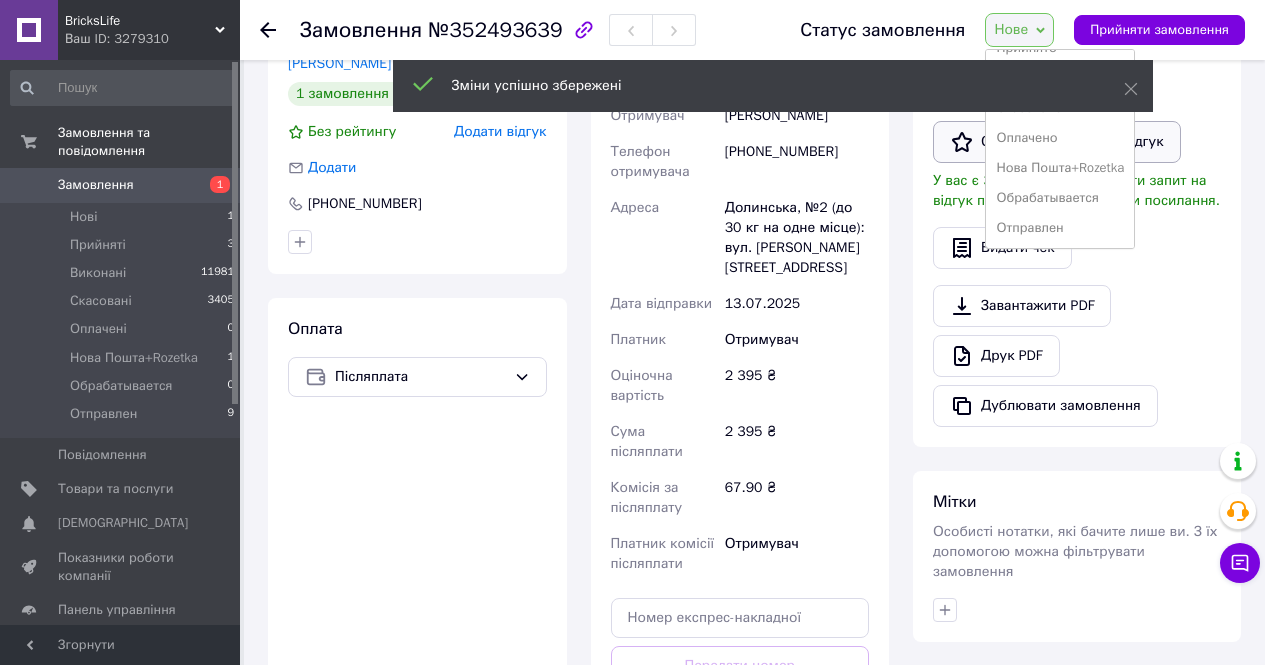 drag, startPoint x: 1050, startPoint y: 196, endPoint x: 1094, endPoint y: 159, distance: 57.48913 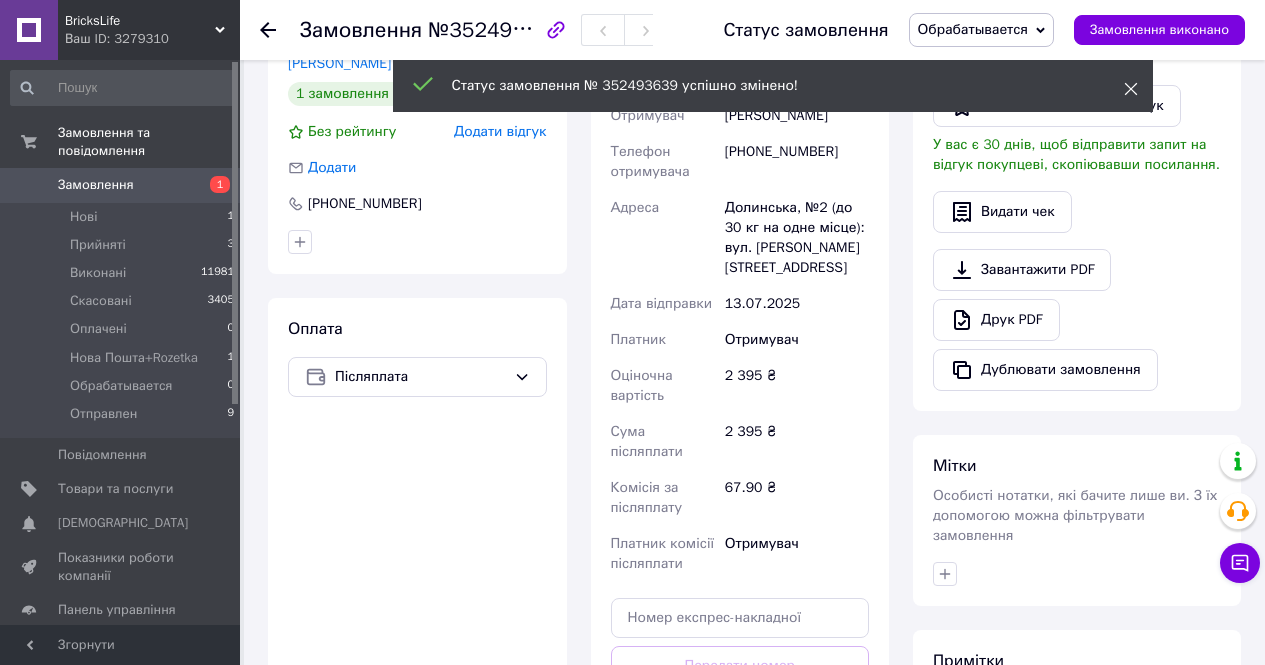 click at bounding box center (1131, 89) 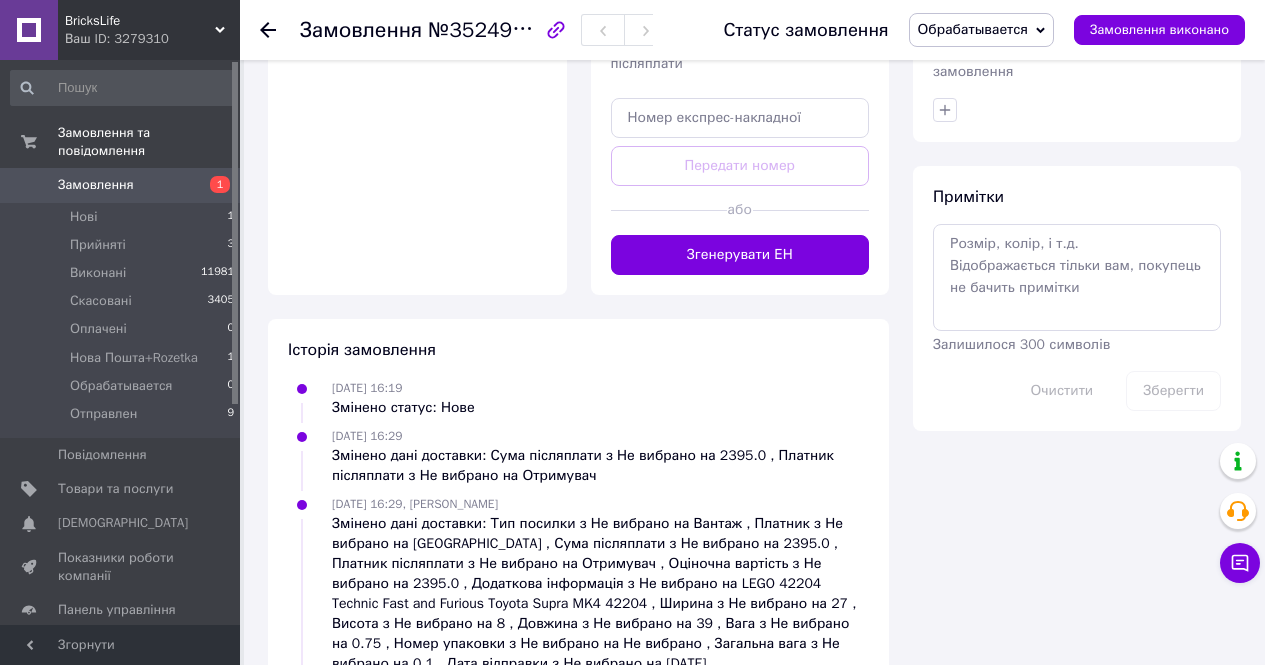 click on "Згенерувати ЕН" at bounding box center [740, 255] 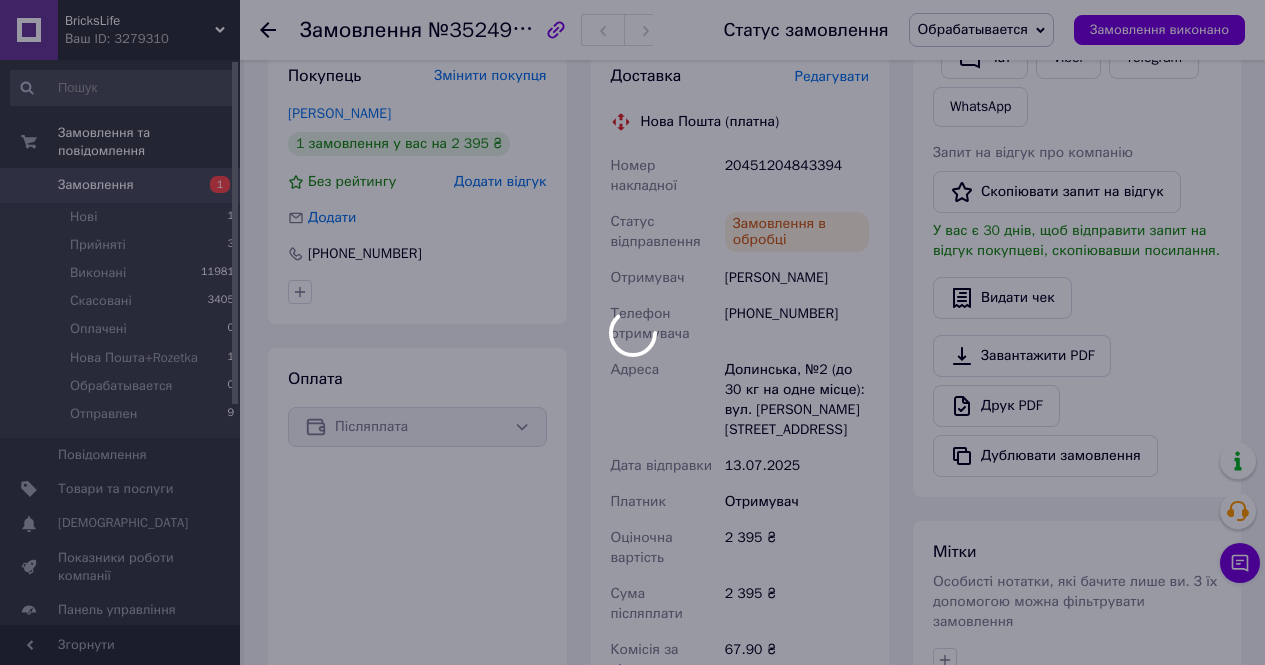 scroll, scrollTop: 333, scrollLeft: 0, axis: vertical 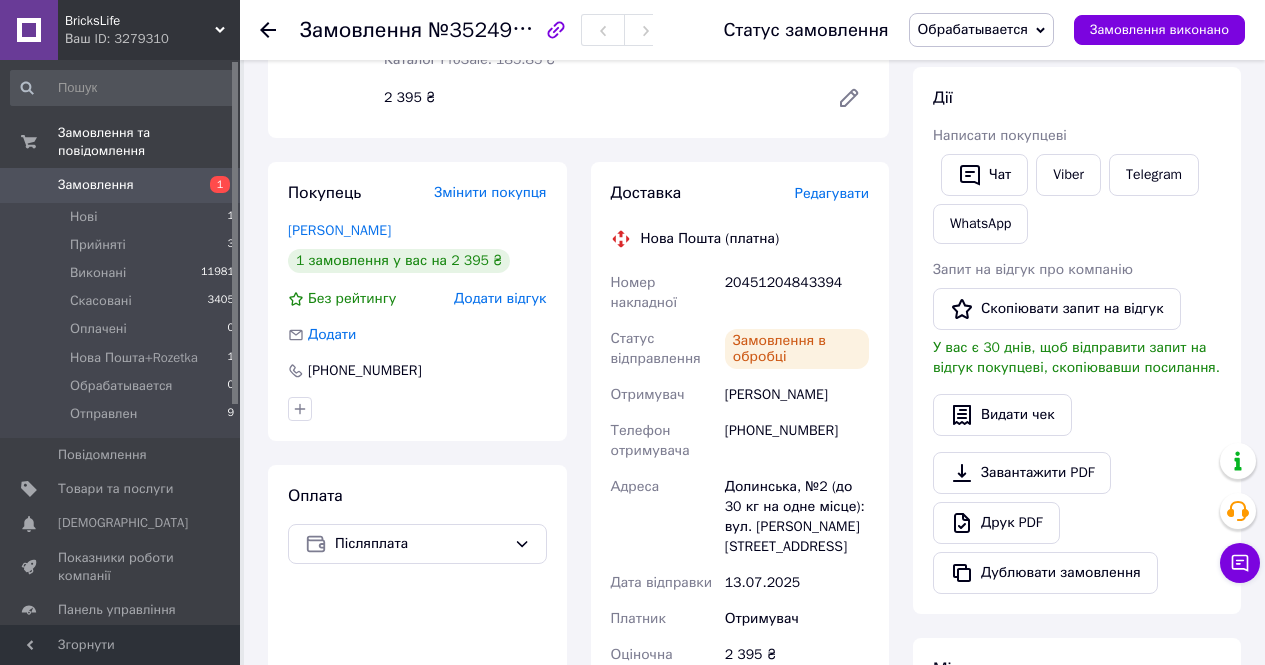 click on "20451204843394" at bounding box center [797, 293] 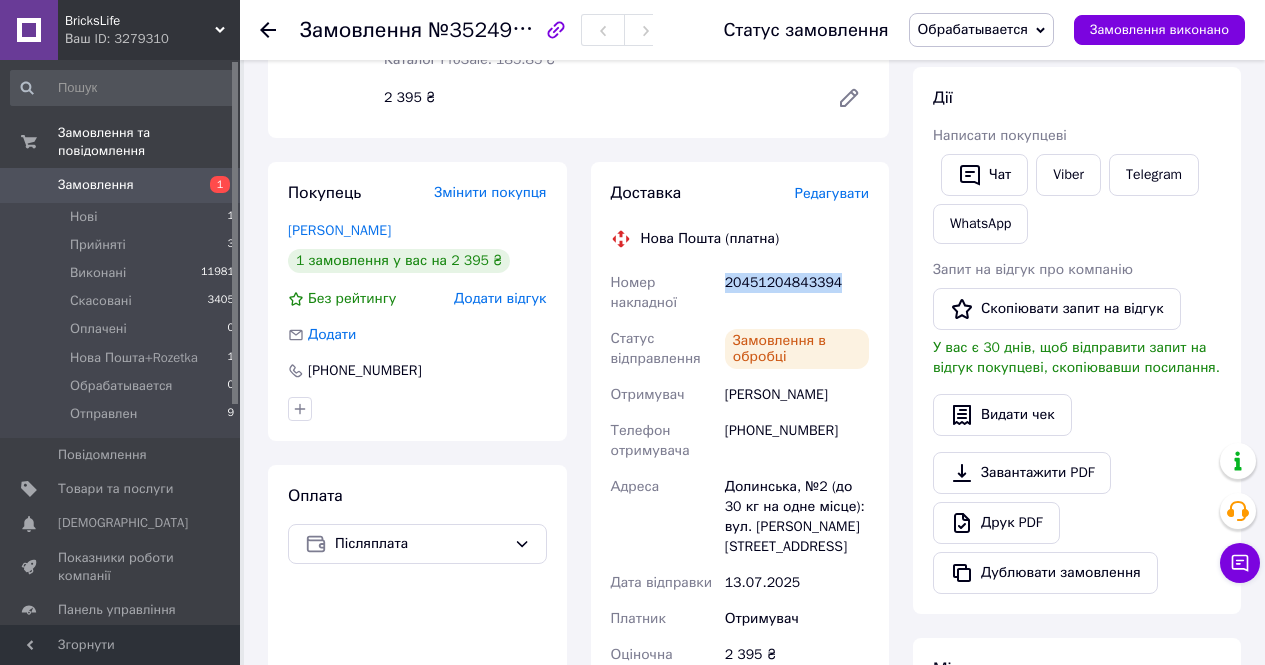 click on "20451204843394" at bounding box center (797, 293) 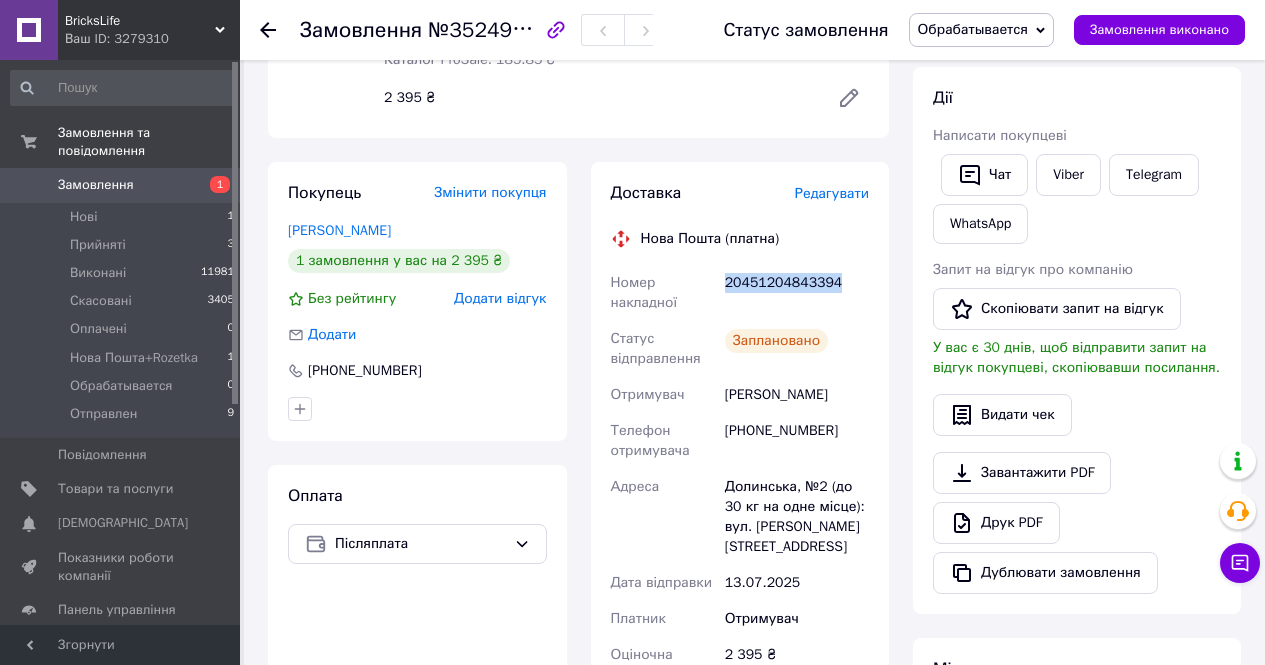 copy on "20451204843394" 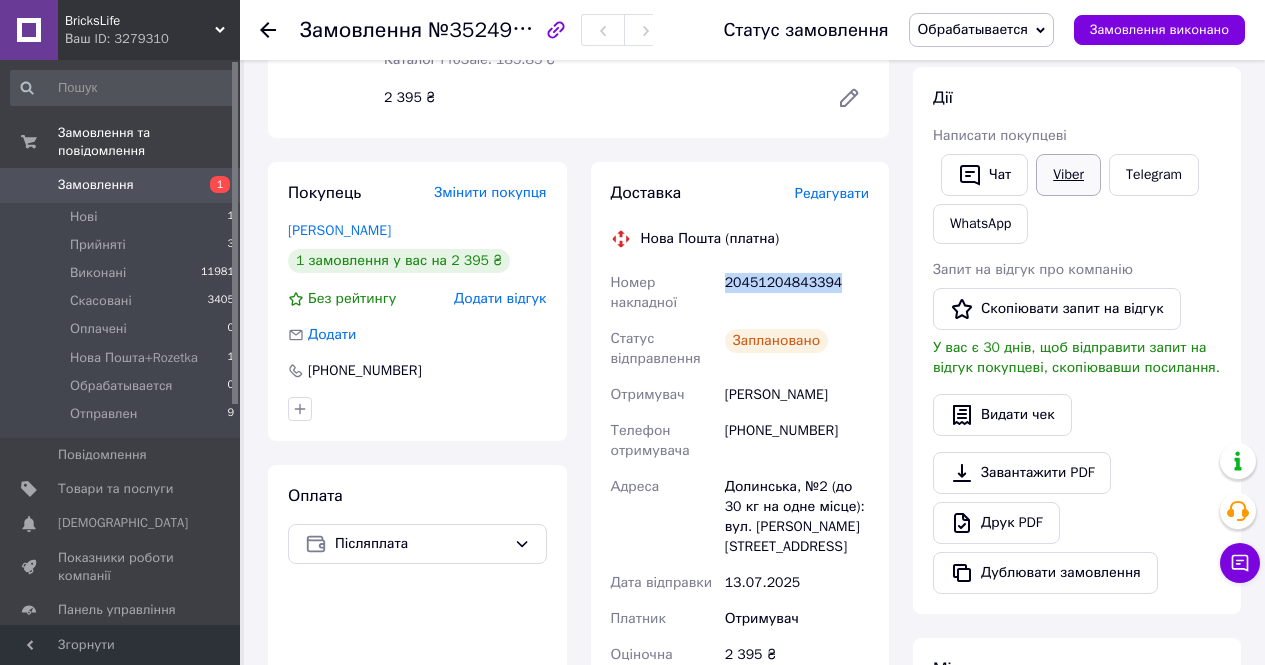 click on "Viber" at bounding box center [1068, 175] 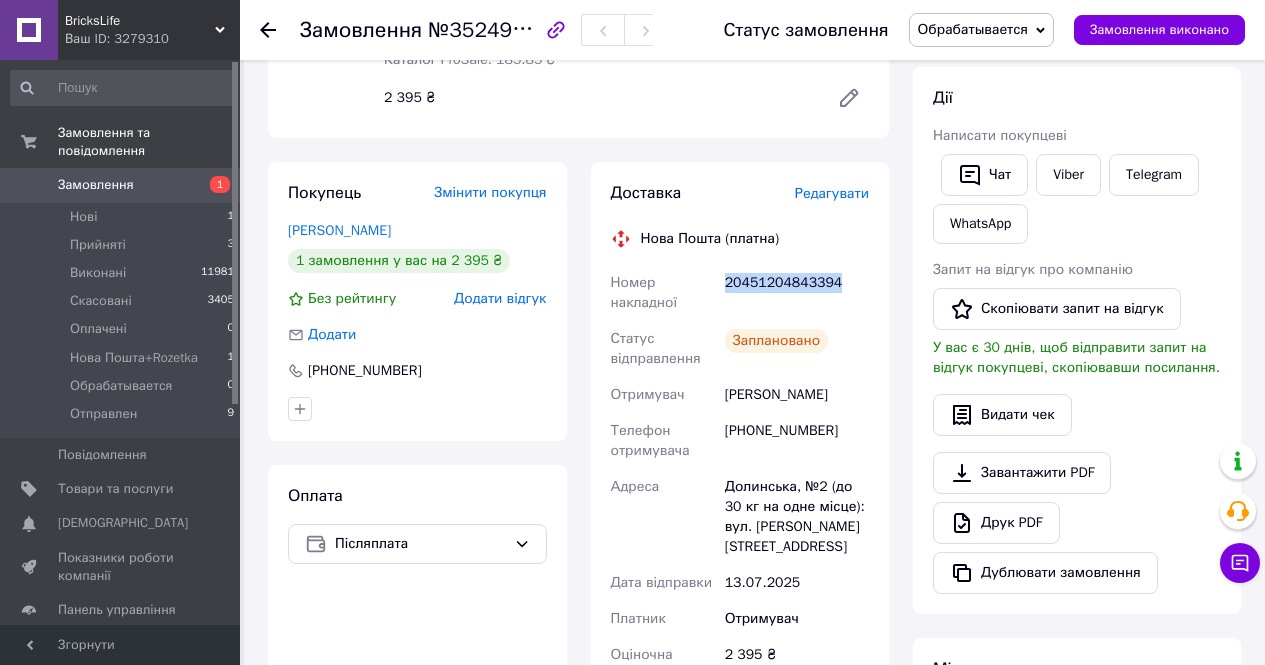 click on "Обрабатывается" at bounding box center (981, 30) 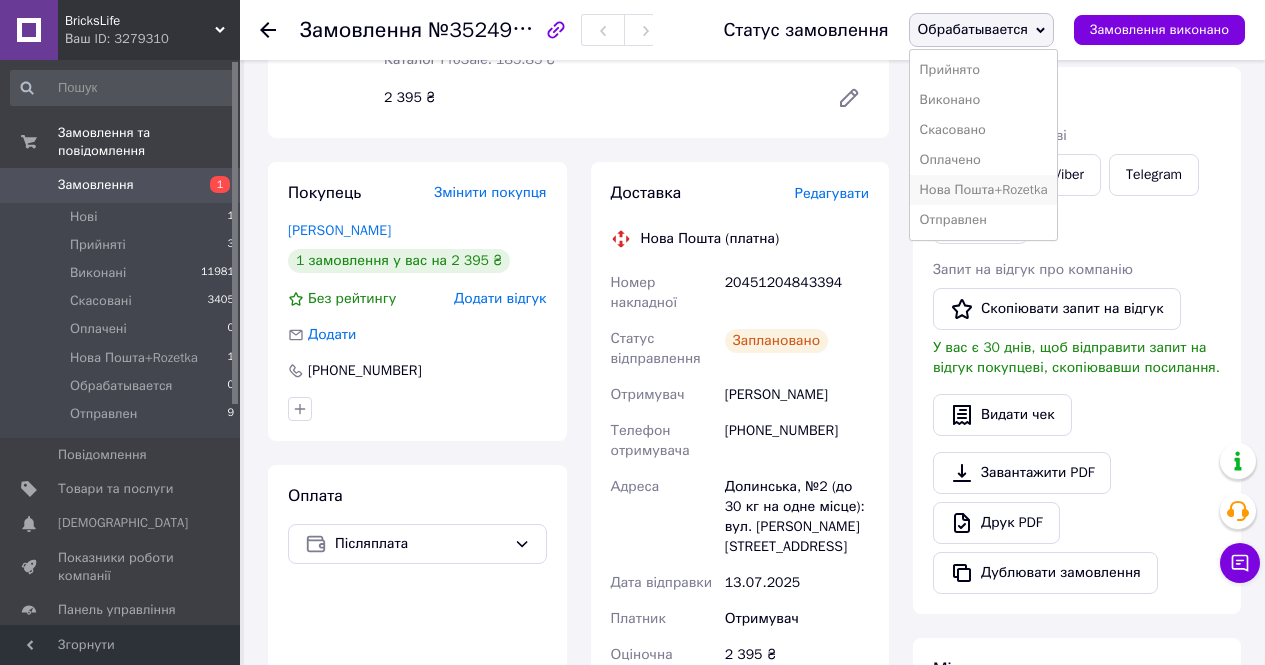 click on "Нова Пошта+Rozetka" at bounding box center [984, 190] 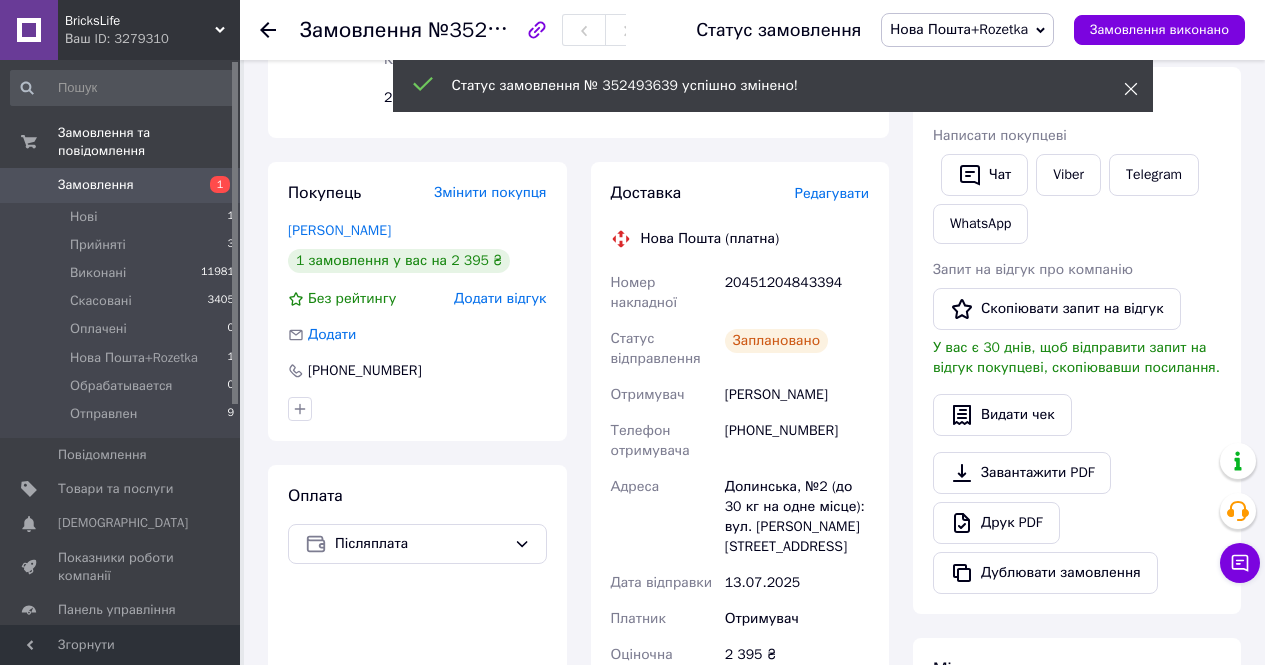 click 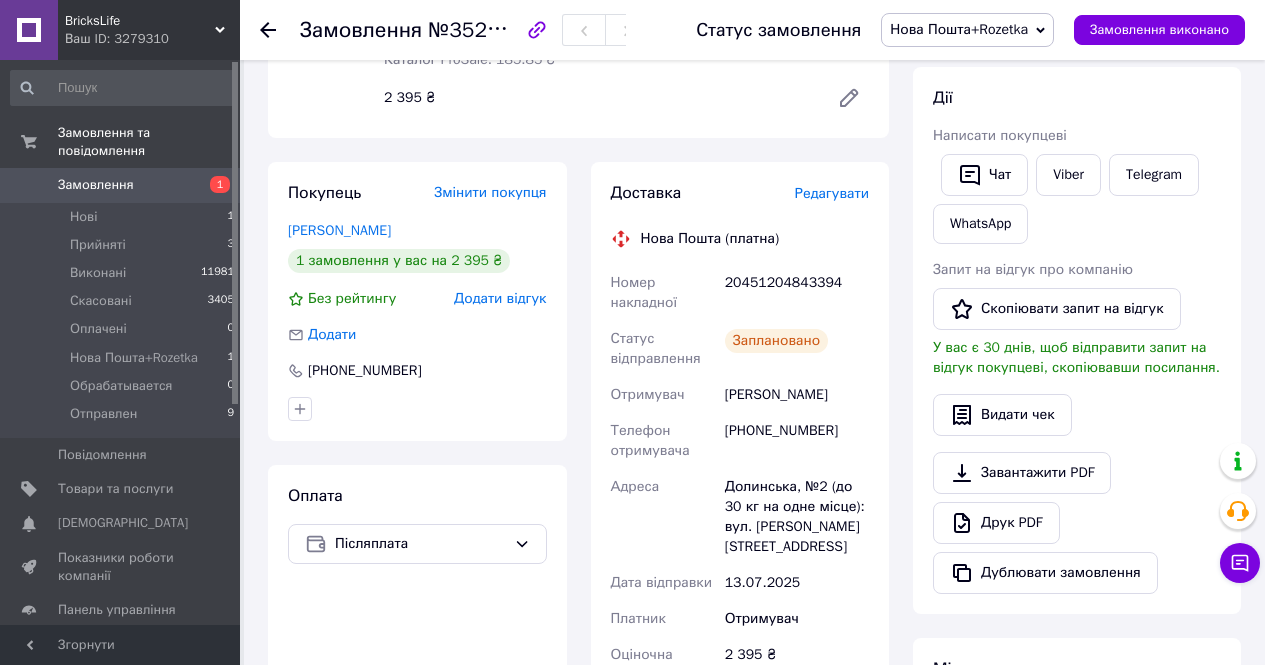 click on "Замовлення з додатку 13.07.2025 | 16:19 Товари в замовленні (1) Додати товар - 14% LEGO 42204 Technic Fast and Furious Toyota Supra MK4 42204 Готово до відправки 2 395 ₴   2 799 ₴ Артикул: 42204 Залишок: 1 Каталог ProSale: 185.85 ₴  1   шт. 2 395 ₴ Покупець Змінити покупця Новічкова Люда 1 замовлення у вас на 2 395 ₴ Без рейтингу   Додати відгук Додати +380674200225 Оплата Післяплата Доставка Редагувати Нова Пошта (платна) Номер накладної 20451204843394 Статус відправлення Заплановано Отримувач Новічкова Люда Телефон отримувача +380674200225 Адреса Долинська, №2 (до 30 кг на одне місце): вул. Ольгерда Бочковського, 9а 13.07.2025 Платник" at bounding box center (578, 643) 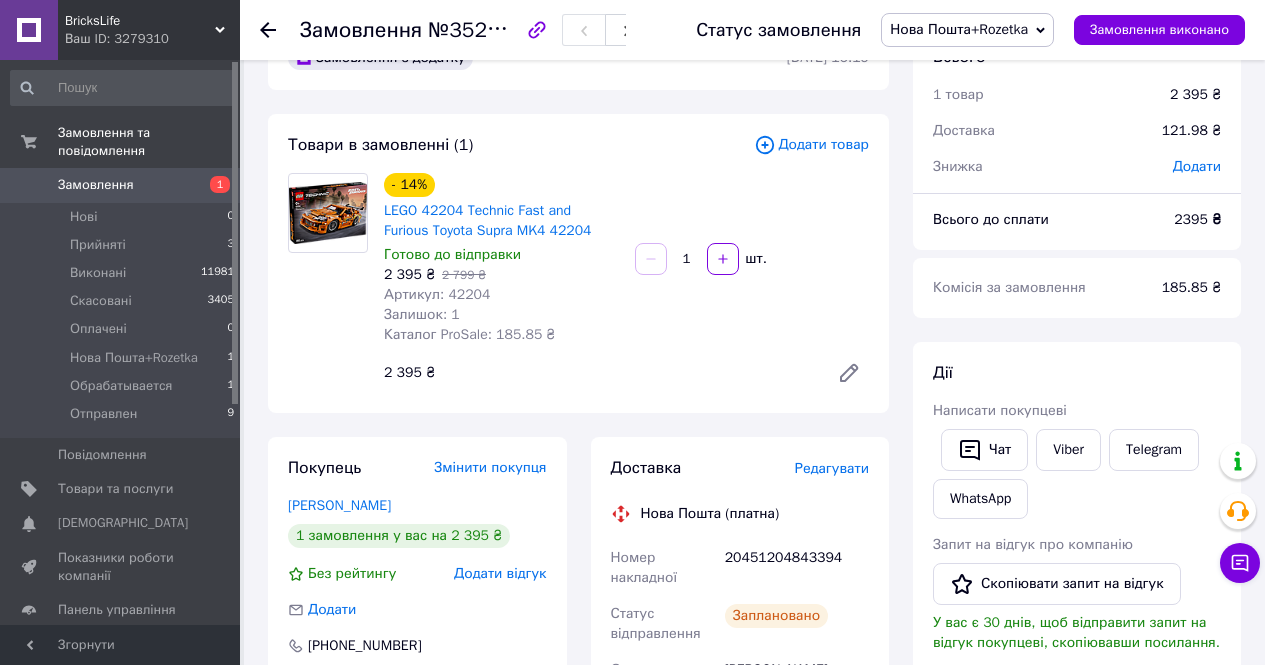 scroll, scrollTop: 0, scrollLeft: 0, axis: both 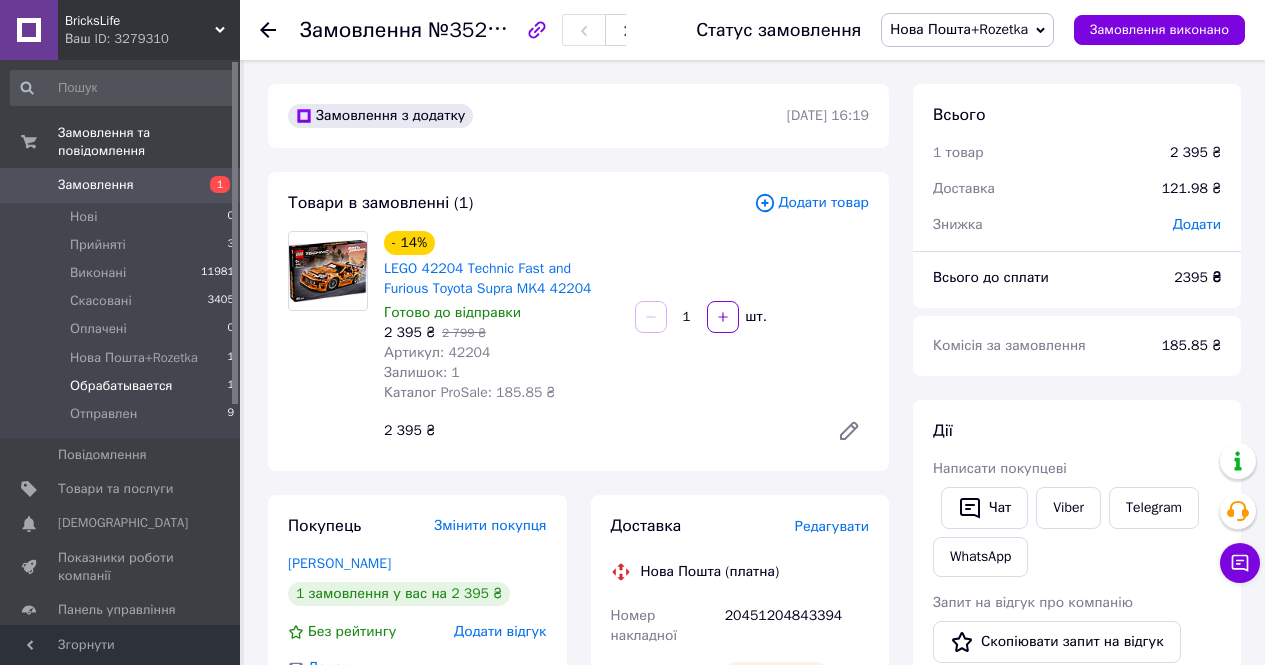 click on "Обрабатывается" at bounding box center [121, 386] 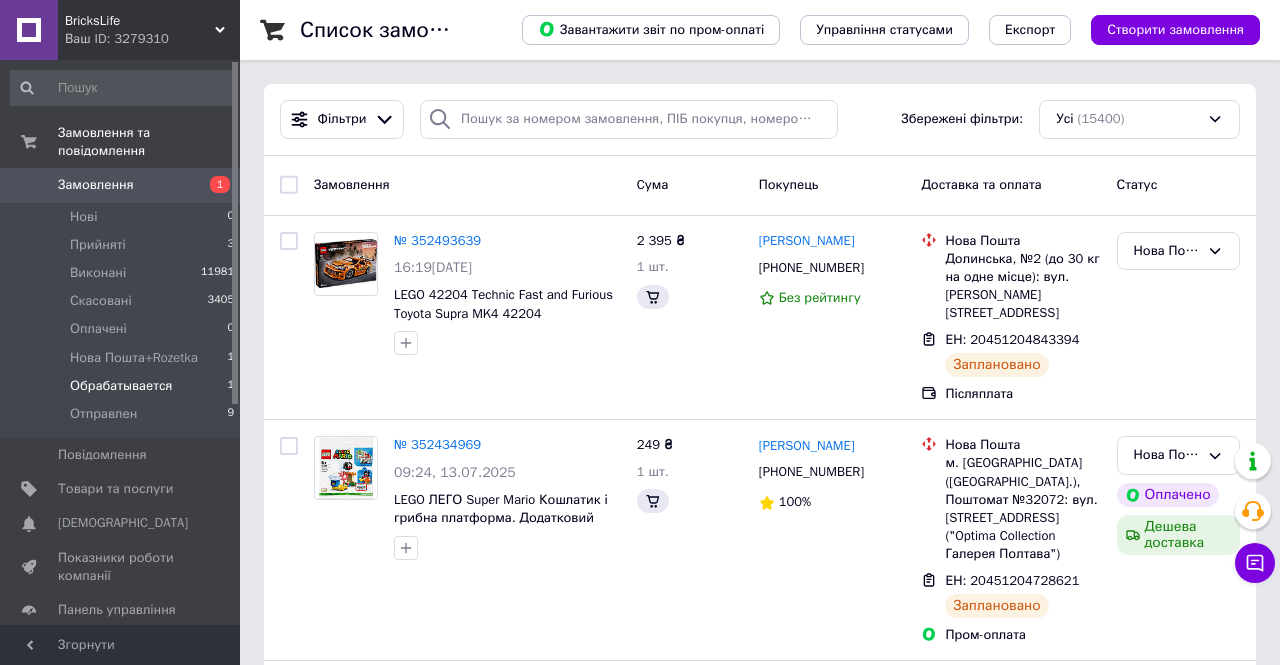 click on "Обрабатывается" at bounding box center [121, 386] 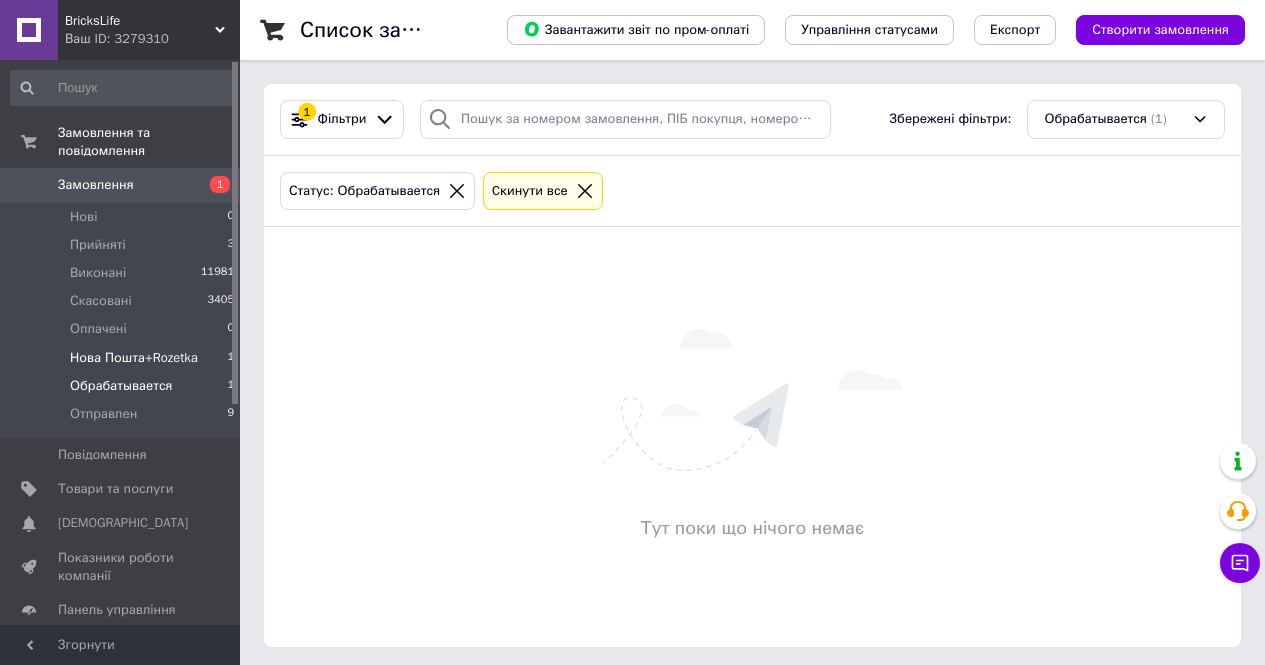 click on "Нова Пошта+Rozetka" at bounding box center (134, 358) 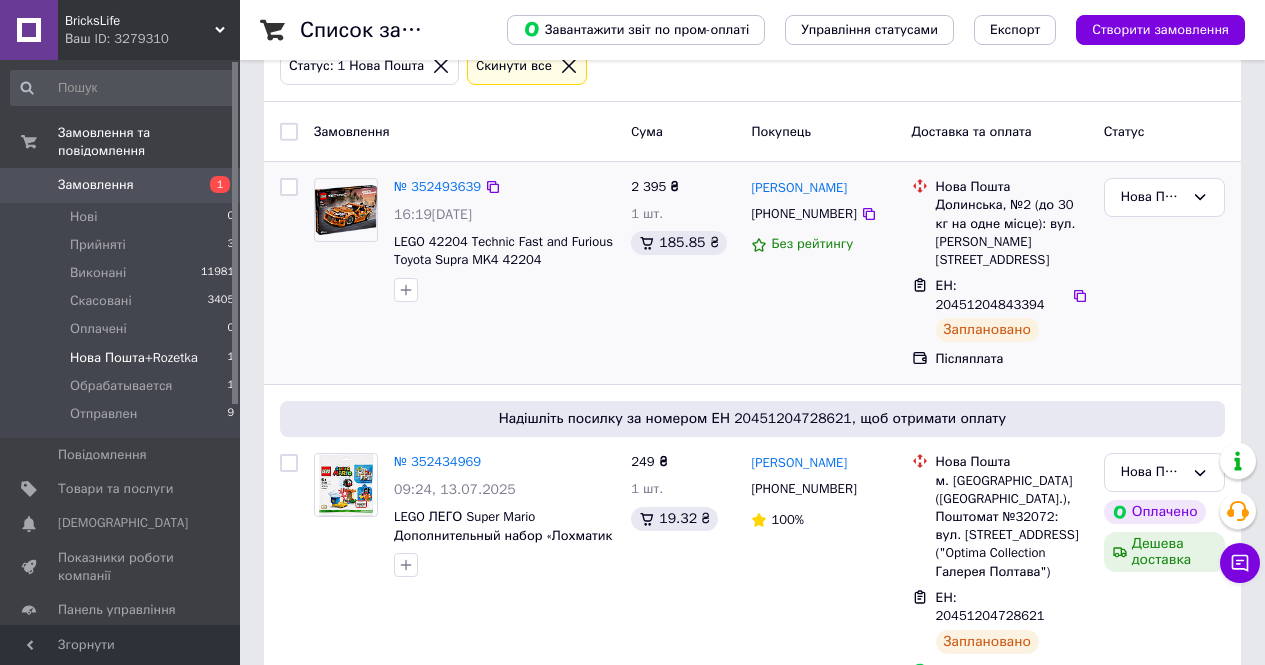 scroll, scrollTop: 143, scrollLeft: 0, axis: vertical 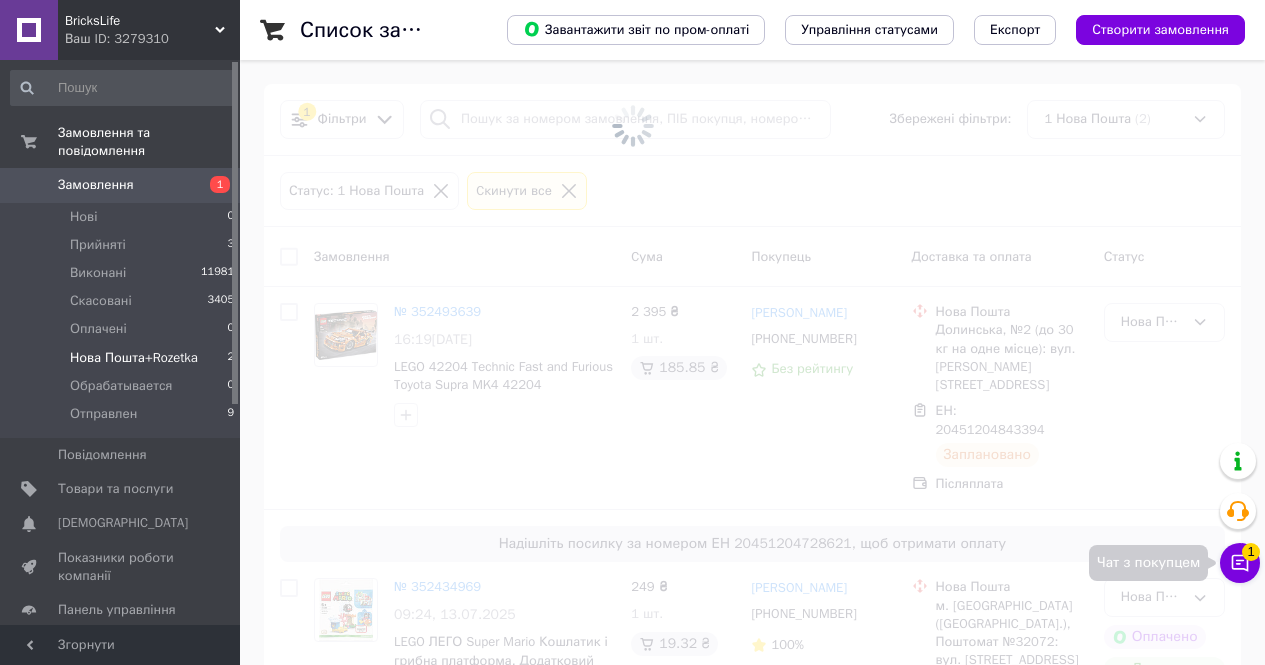 click on "Чат з покупцем 1" at bounding box center [1240, 563] 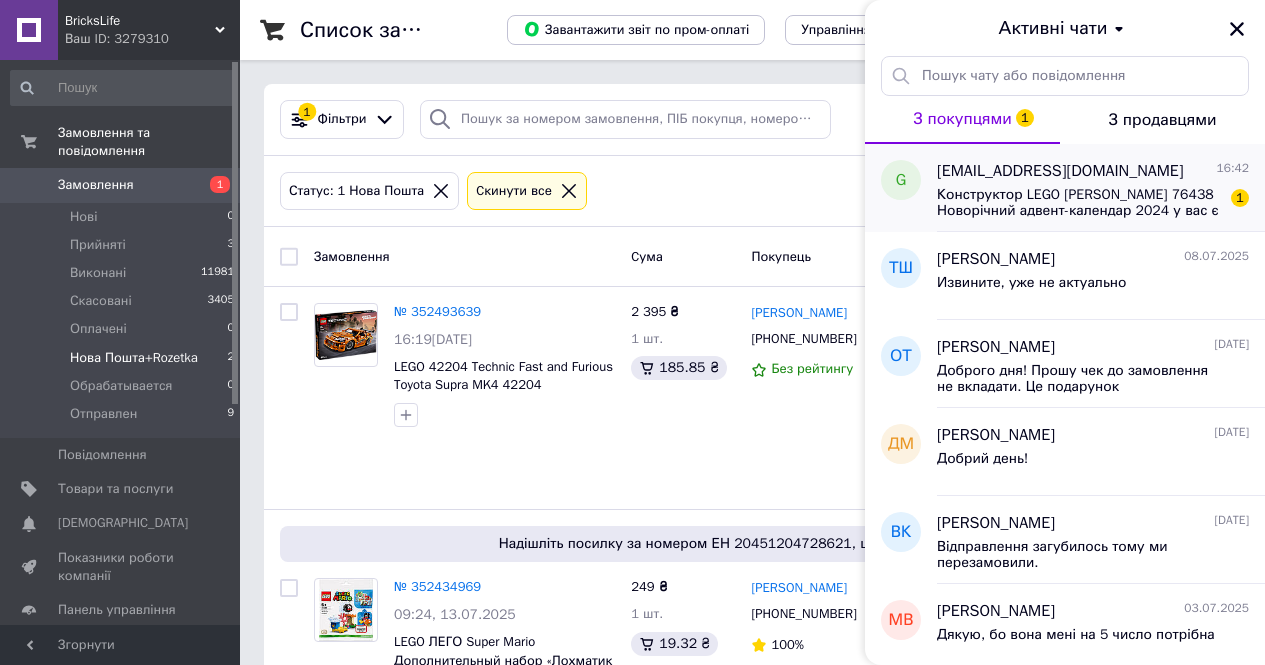 click on "Конструктор LEGO Harry Potter 76438 Новорічний адвент-календар 2024 у вас є в наявності?" at bounding box center (1079, 203) 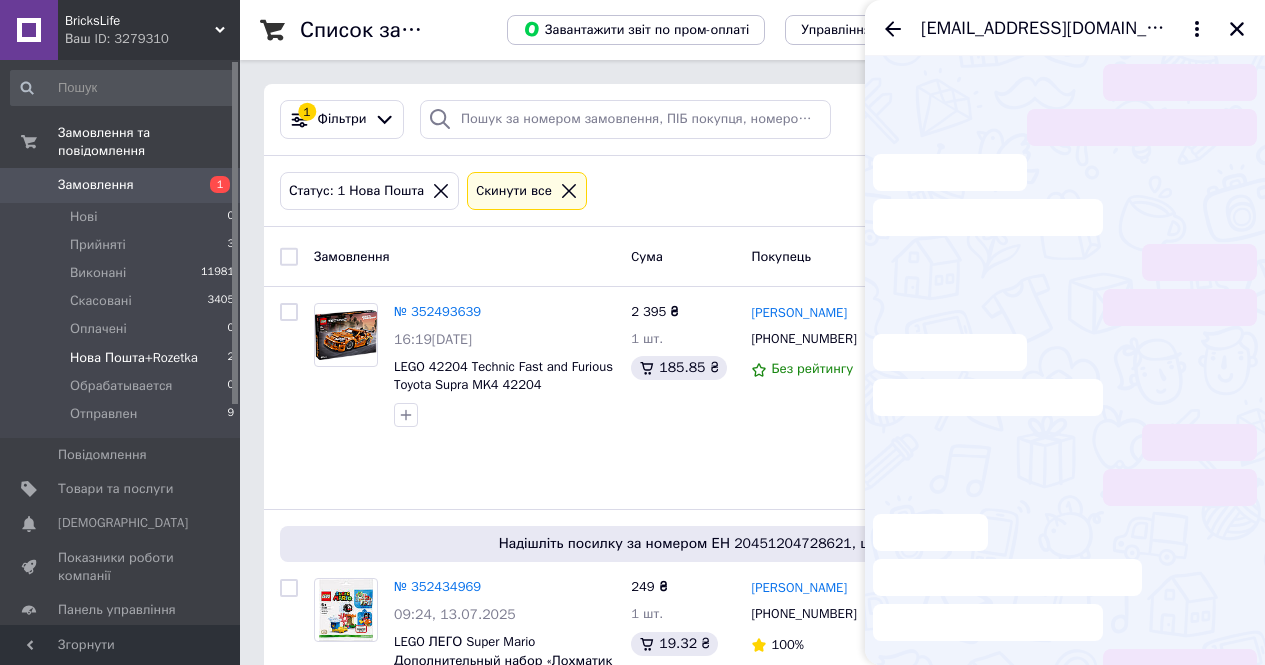 scroll, scrollTop: 955, scrollLeft: 0, axis: vertical 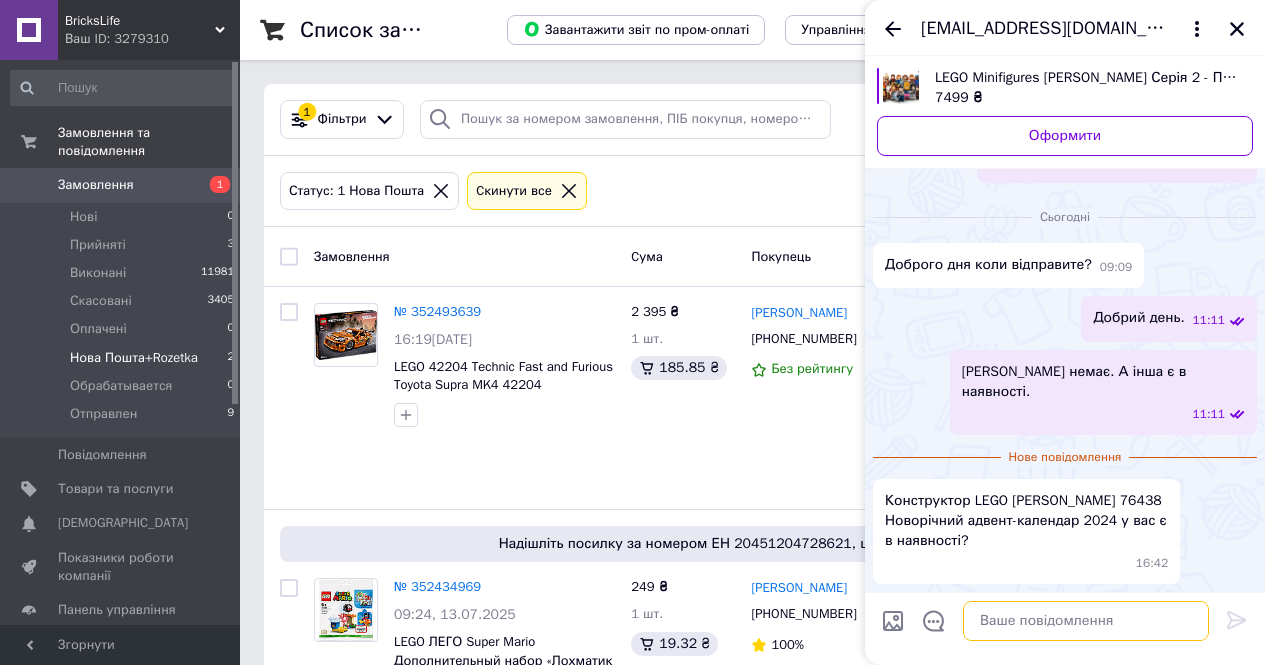 click at bounding box center (1086, 621) 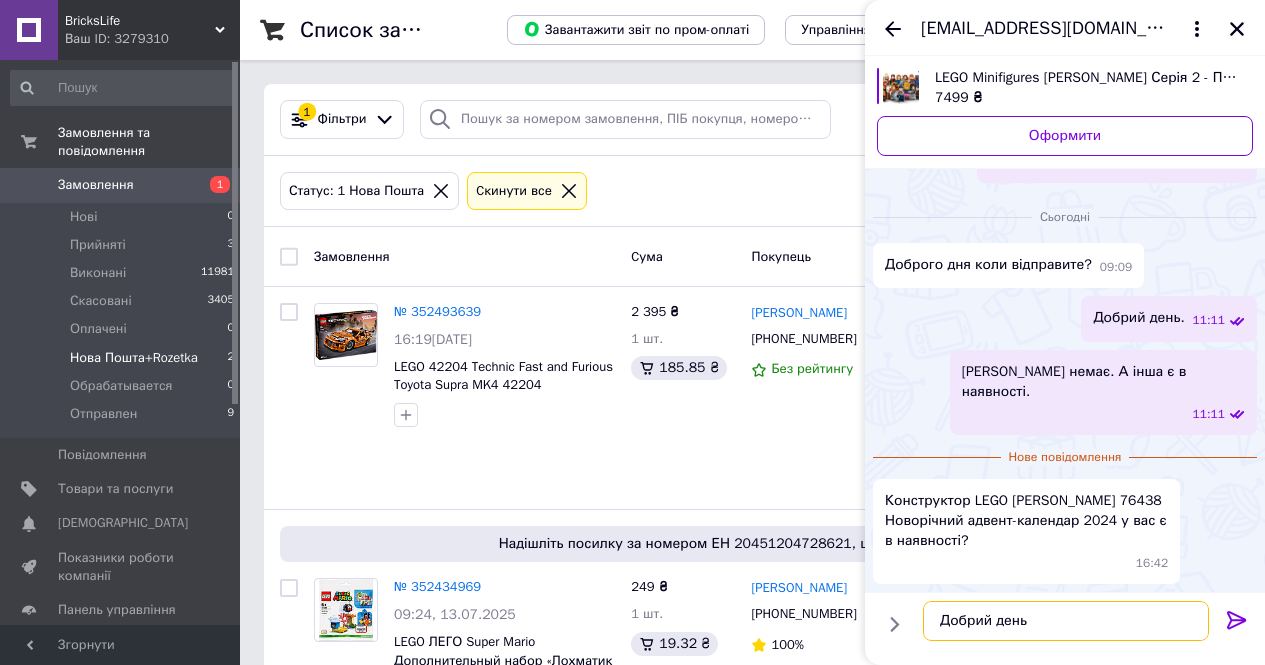 type on "Добрий день!" 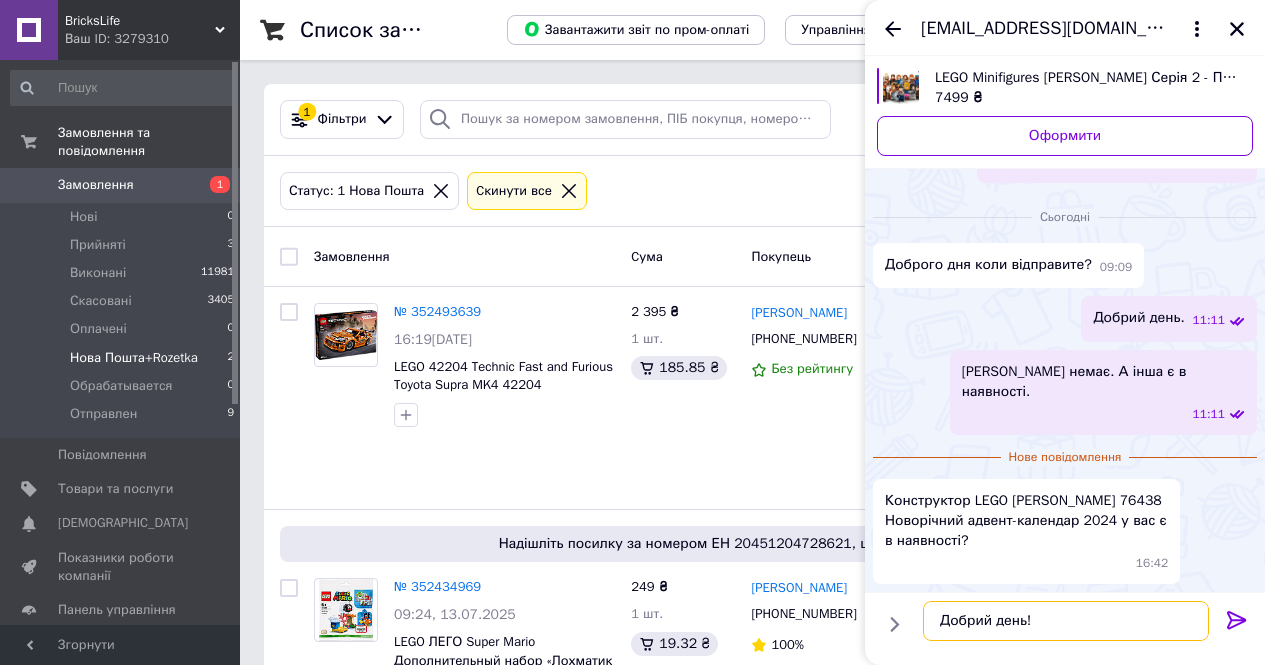 type 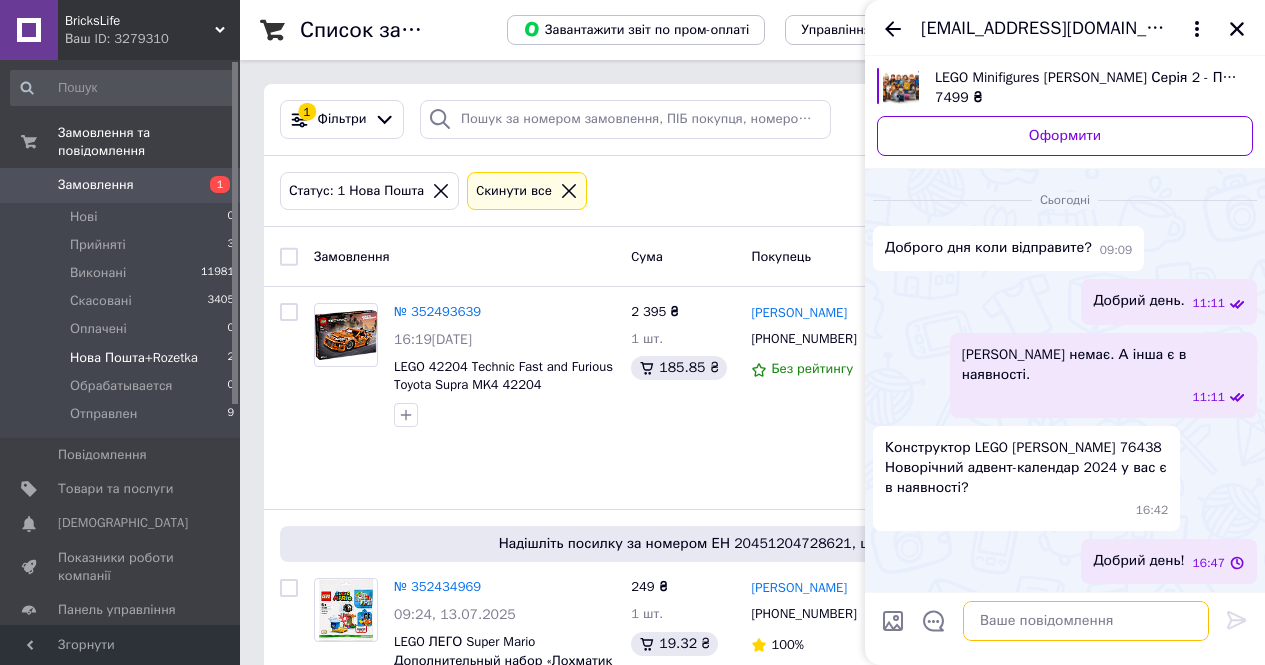 scroll, scrollTop: 921, scrollLeft: 0, axis: vertical 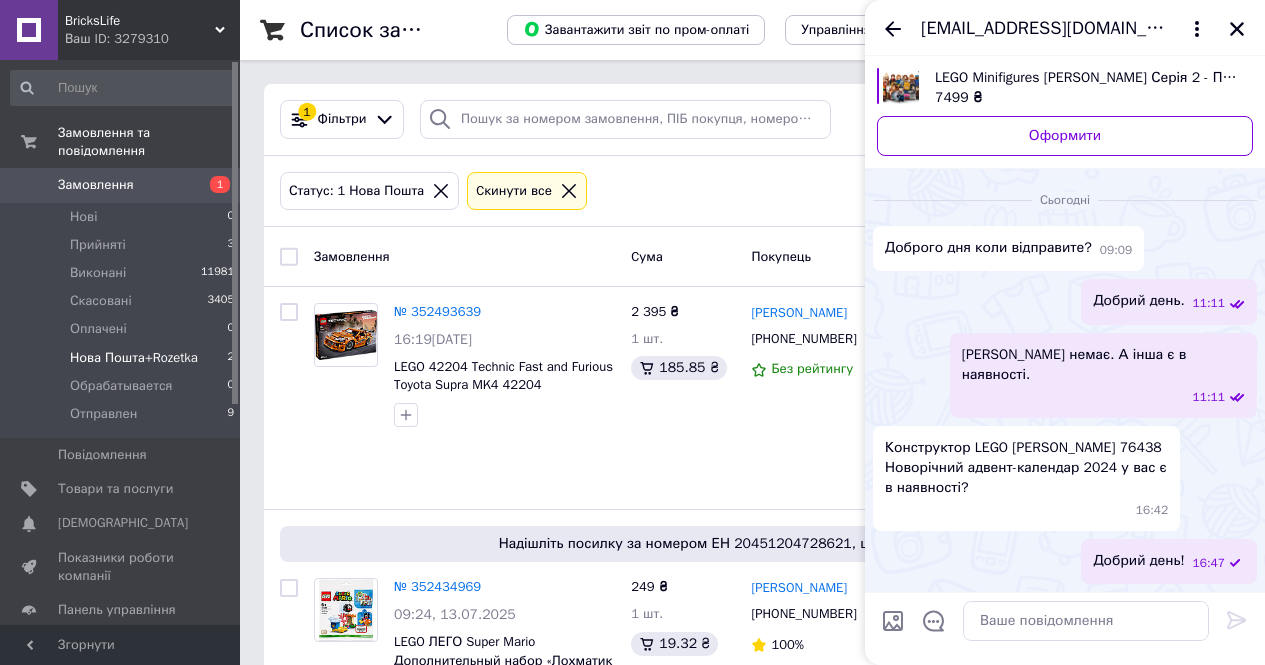 click on "Конструктор LEGO Harry Potter 76438 Новорічний адвент-календар 2024 у вас є в наявності?" at bounding box center [1026, 468] 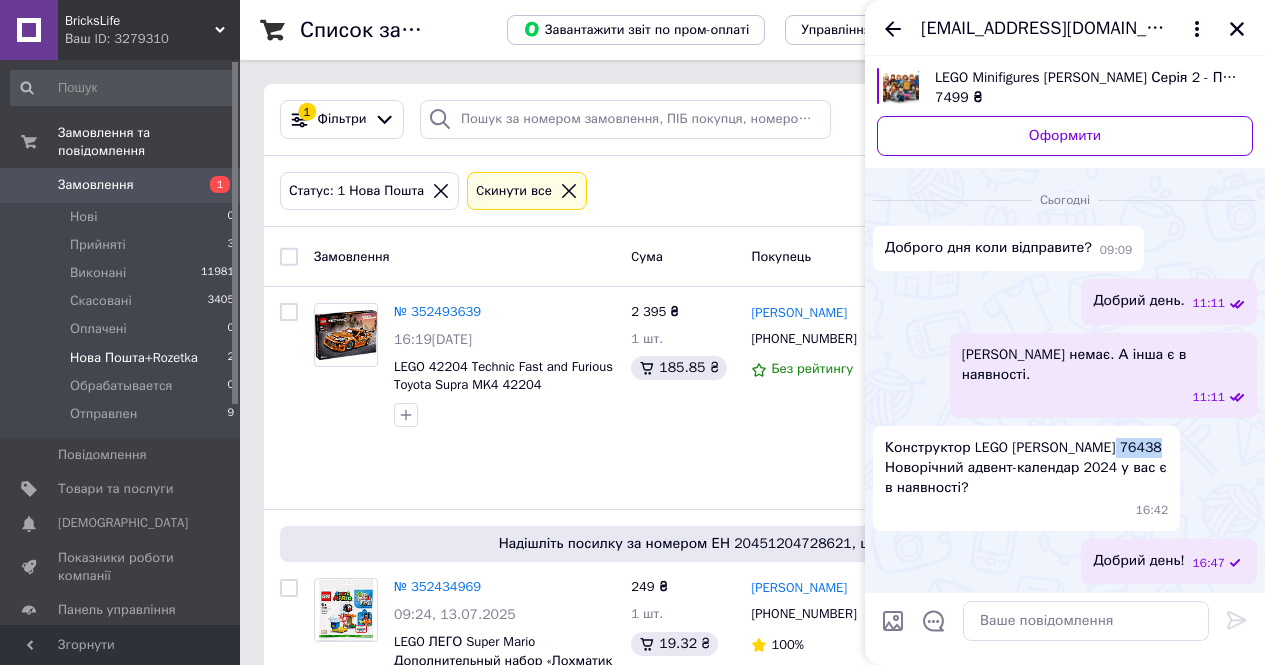 click on "Конструктор LEGO Harry Potter 76438 Новорічний адвент-календар 2024 у вас є в наявності?" at bounding box center (1026, 468) 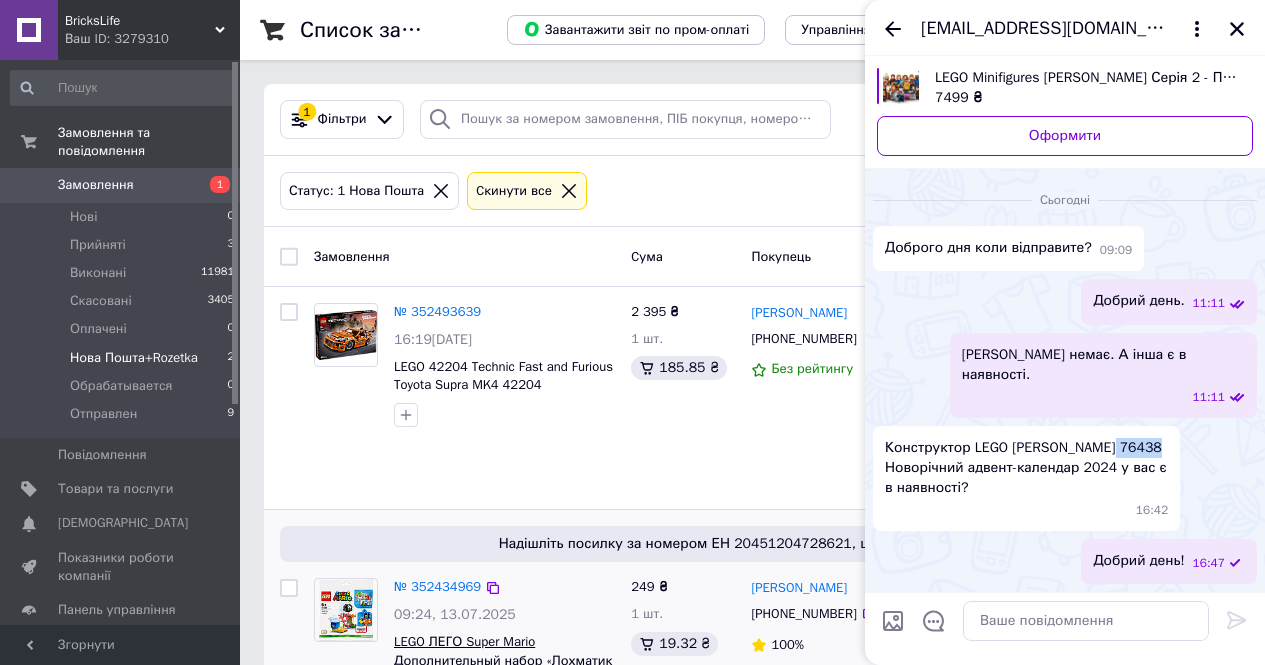 copy on "76438" 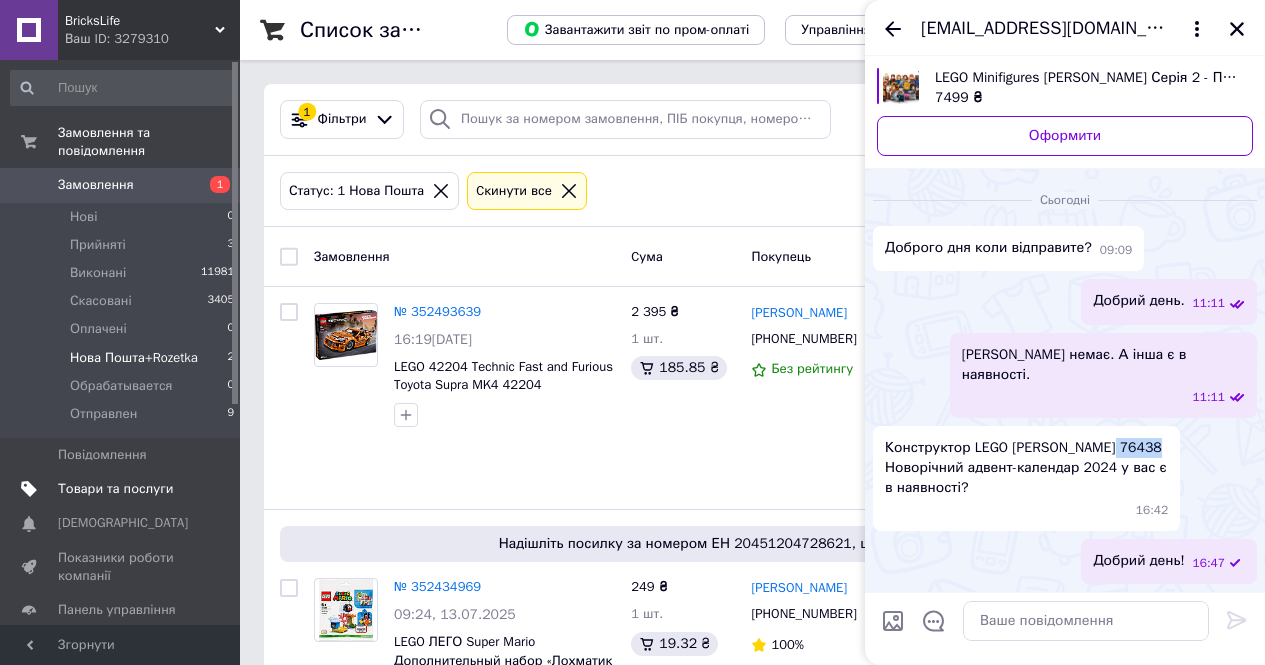click on "Товари та послуги" at bounding box center (115, 489) 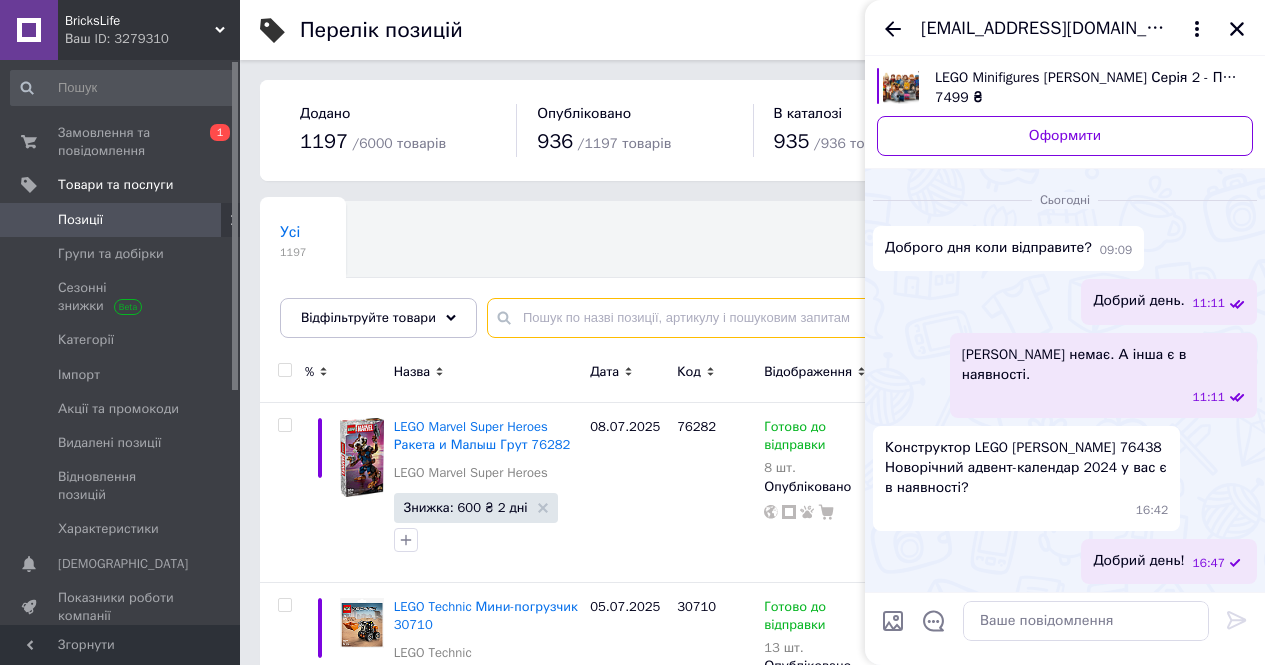 click at bounding box center [856, 318] 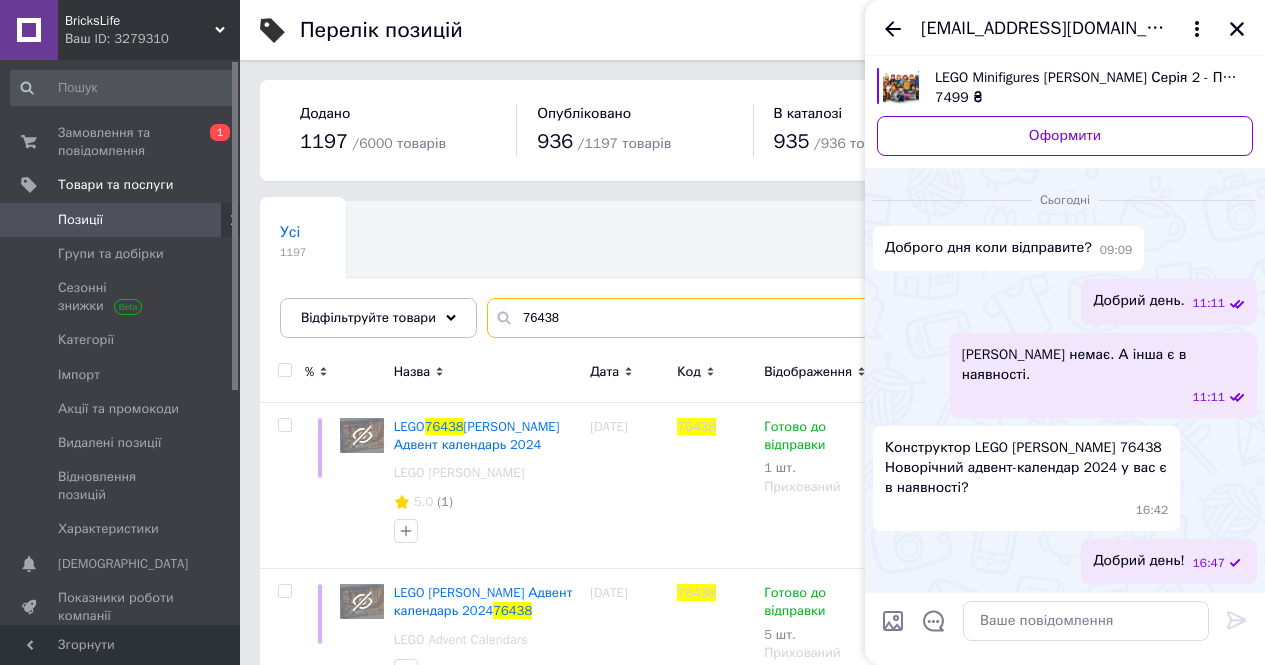 type on "76438" 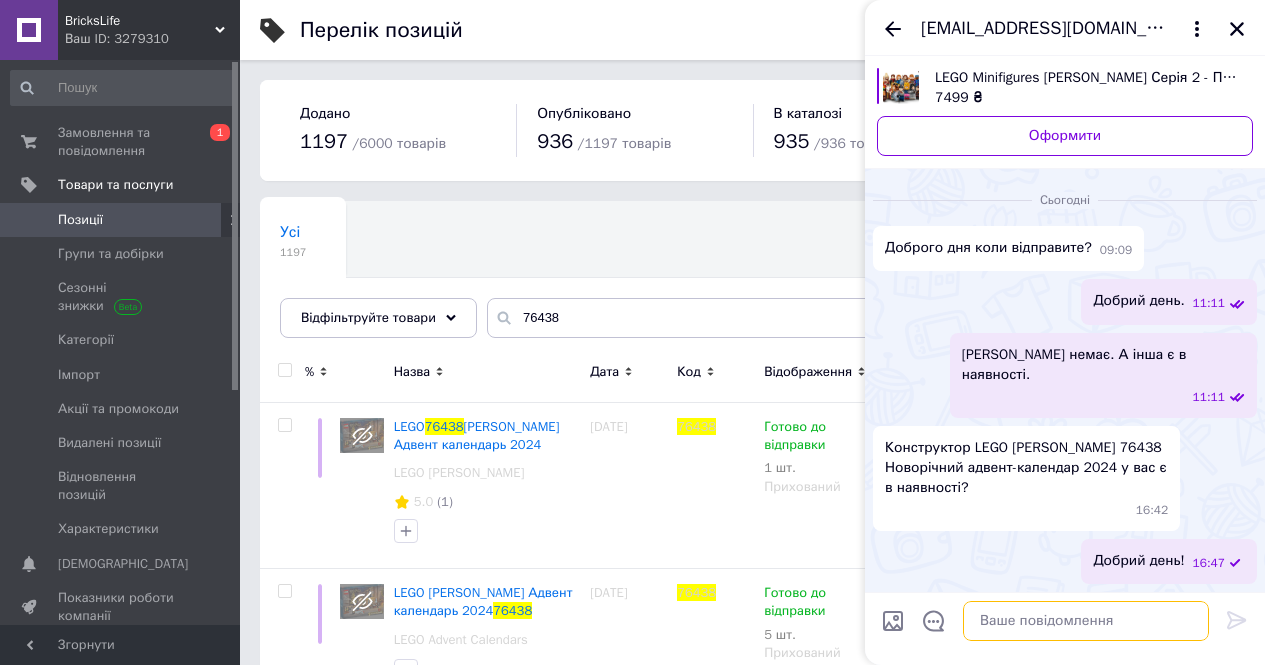 click at bounding box center (1086, 621) 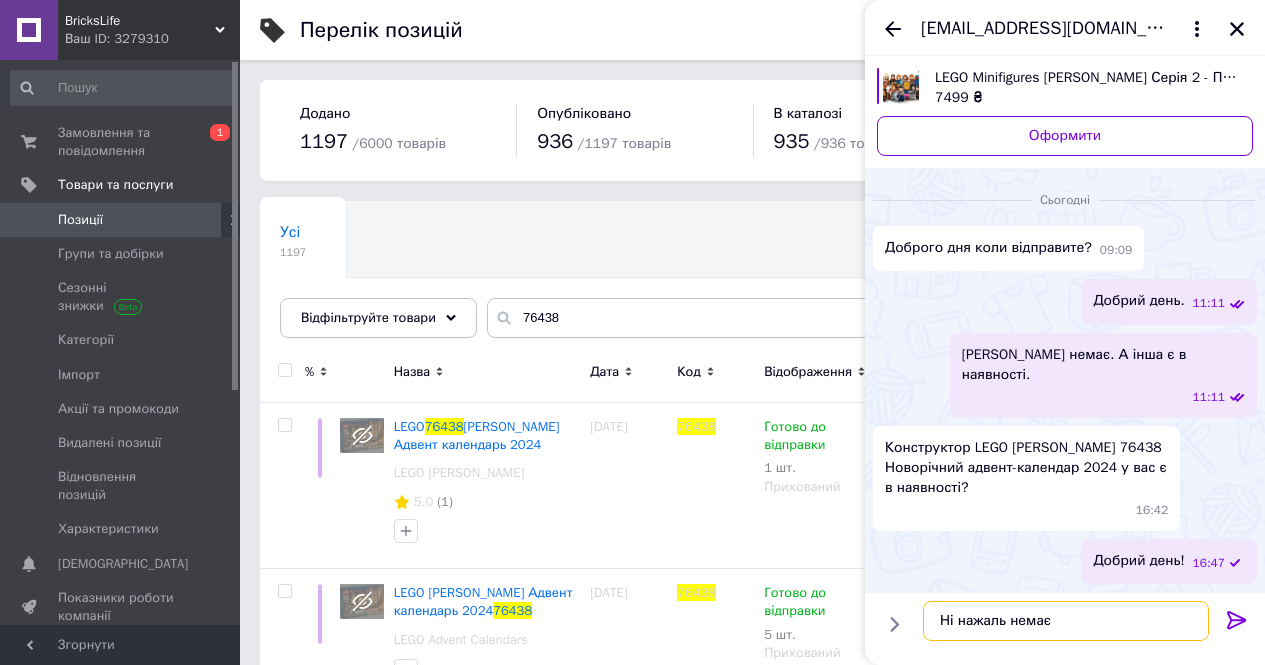 type on "Ні нажаль немає." 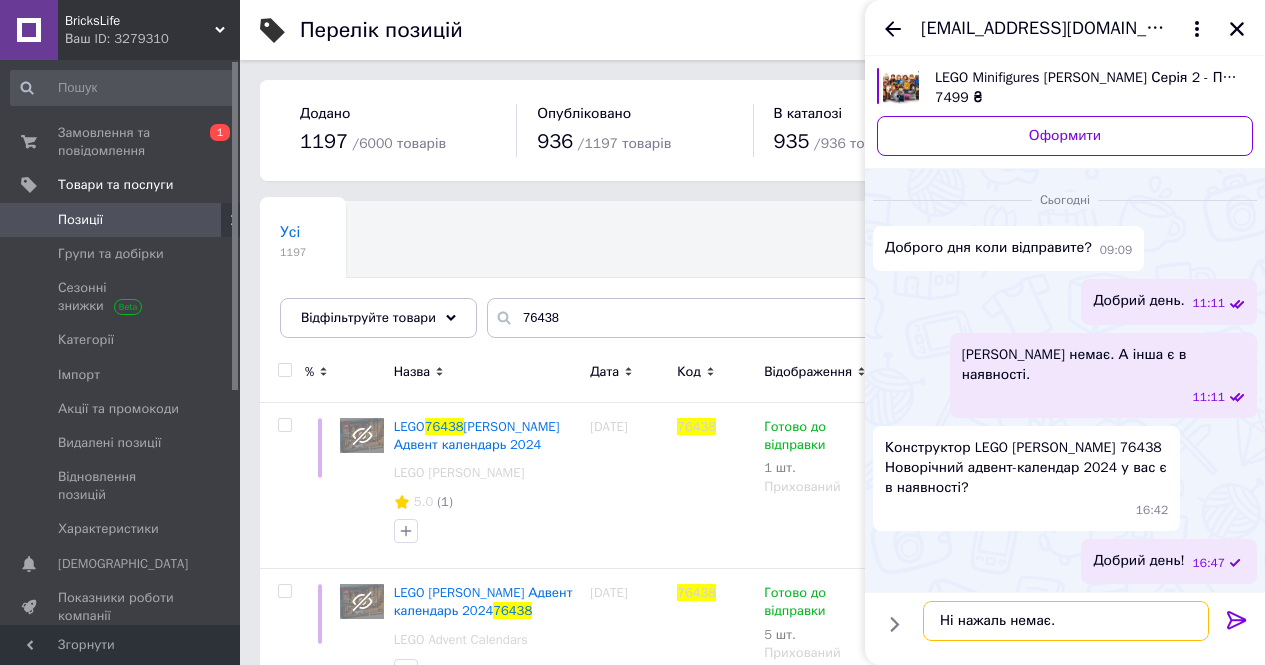 type 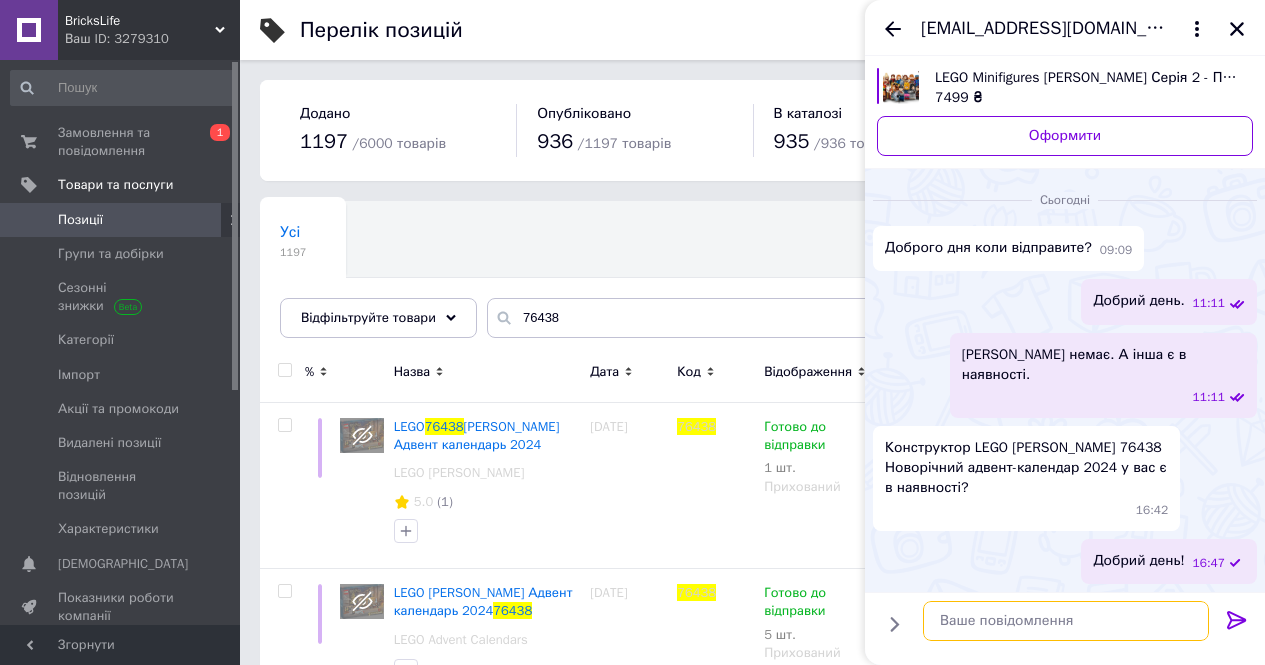 scroll, scrollTop: 974, scrollLeft: 0, axis: vertical 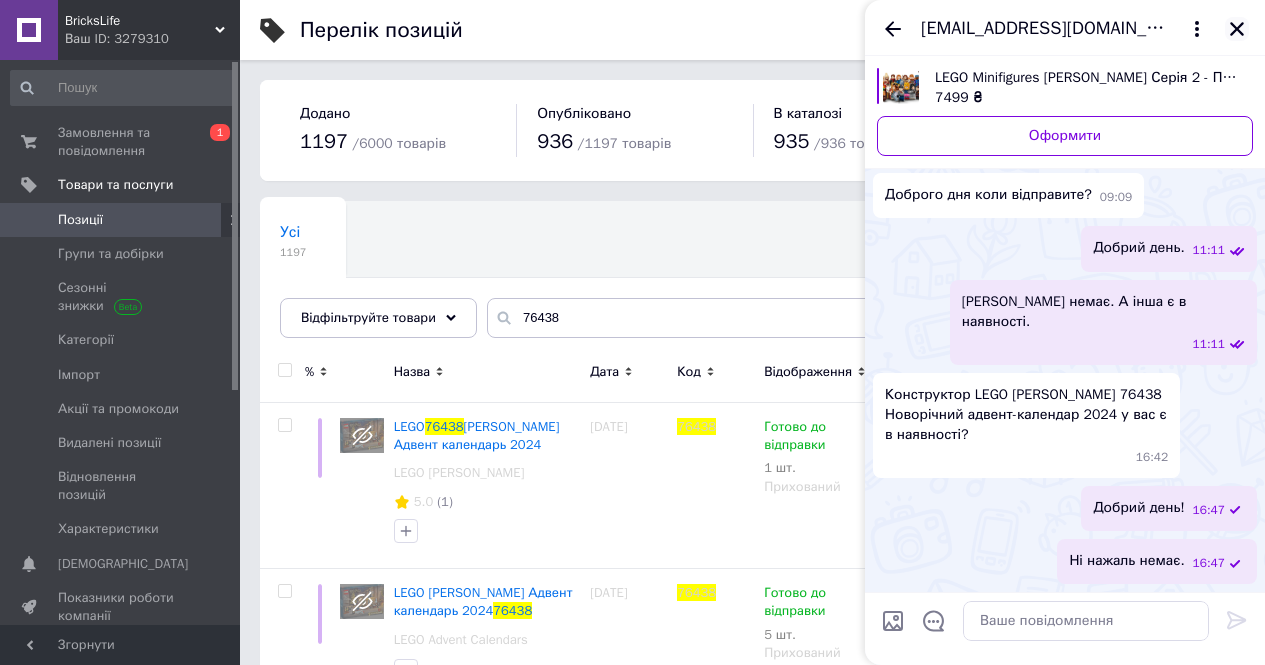 click 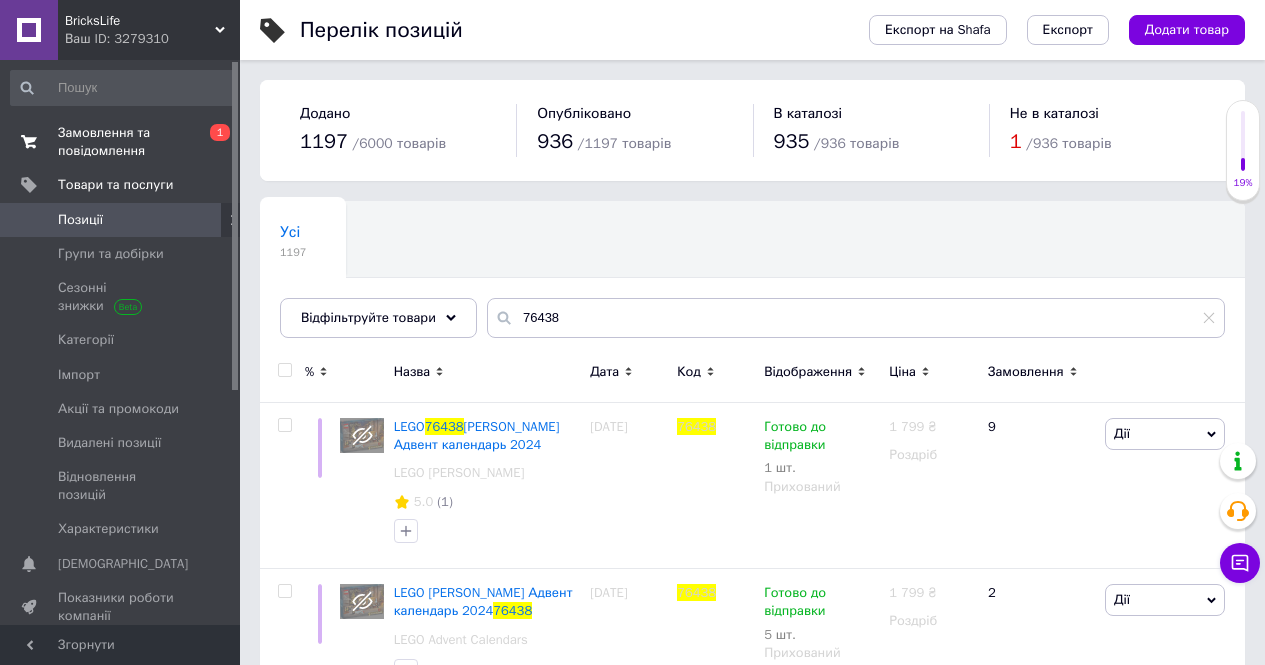 click on "Замовлення та повідомлення" at bounding box center [121, 142] 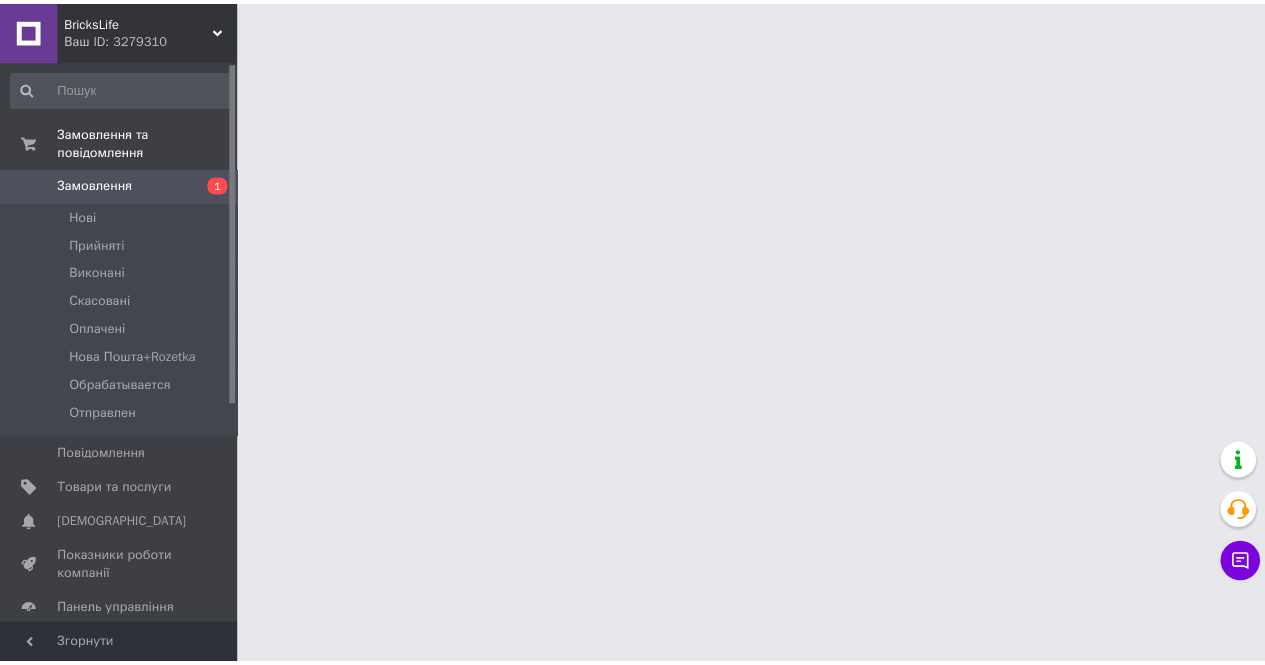 scroll, scrollTop: 0, scrollLeft: 0, axis: both 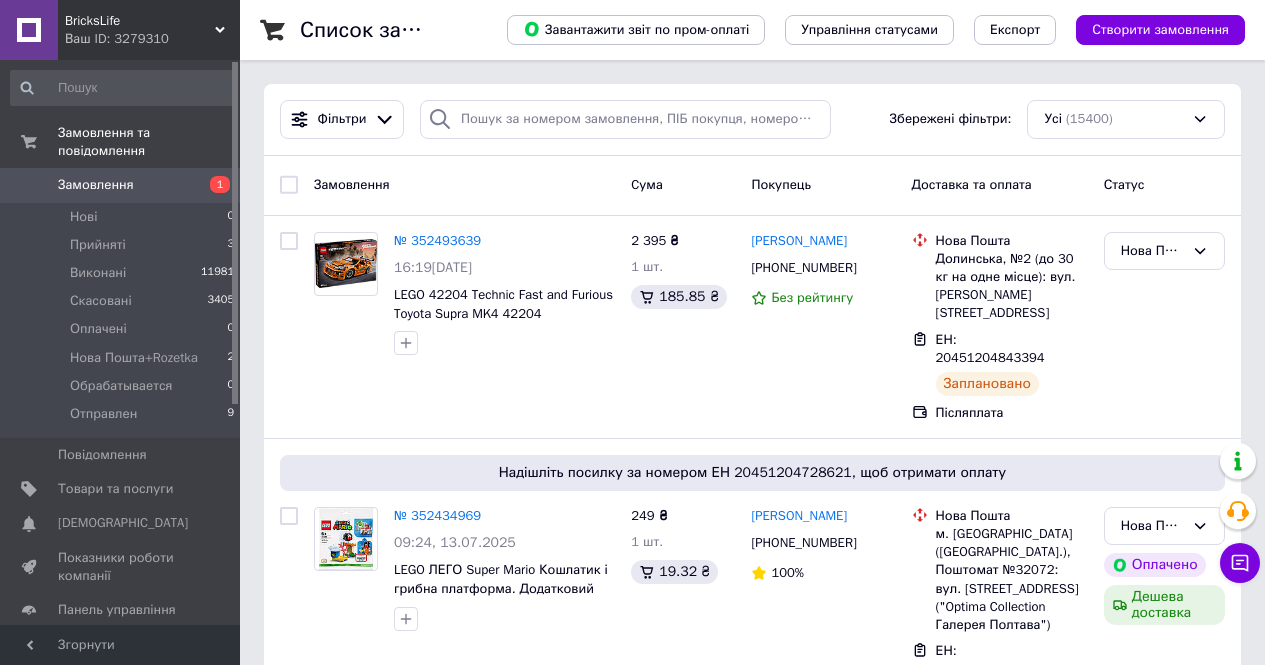 click on "Ваш ID: 3279310" at bounding box center (152, 39) 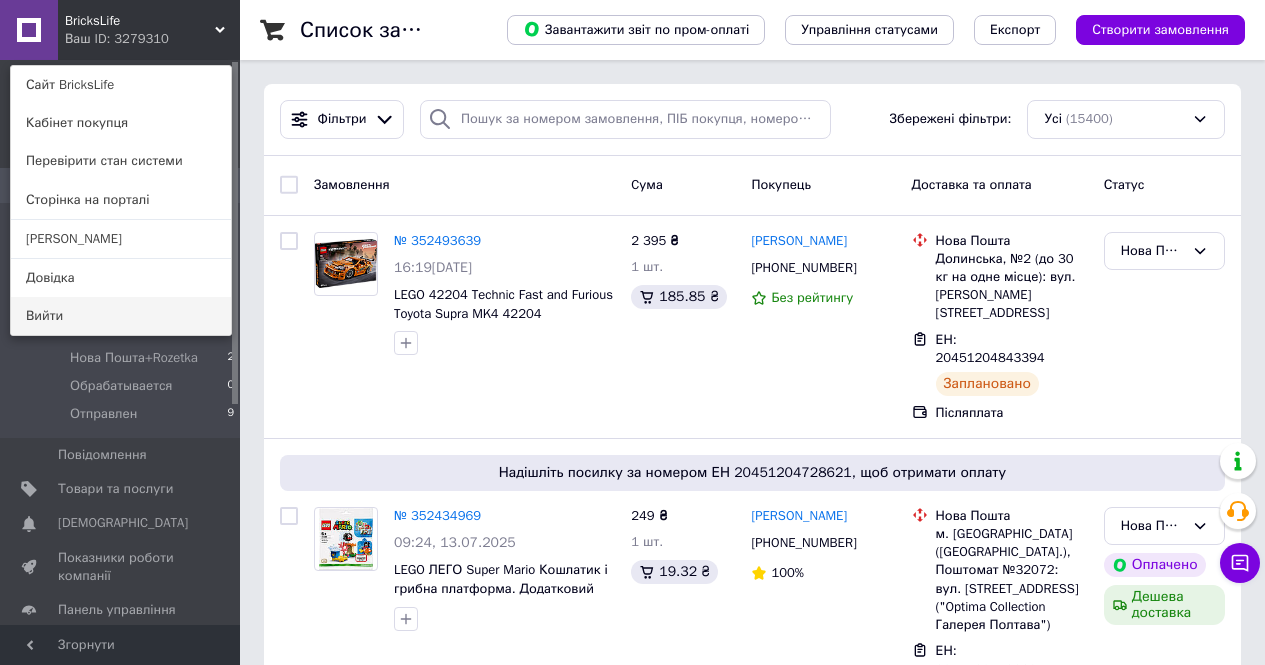 click on "Вийти" at bounding box center [121, 316] 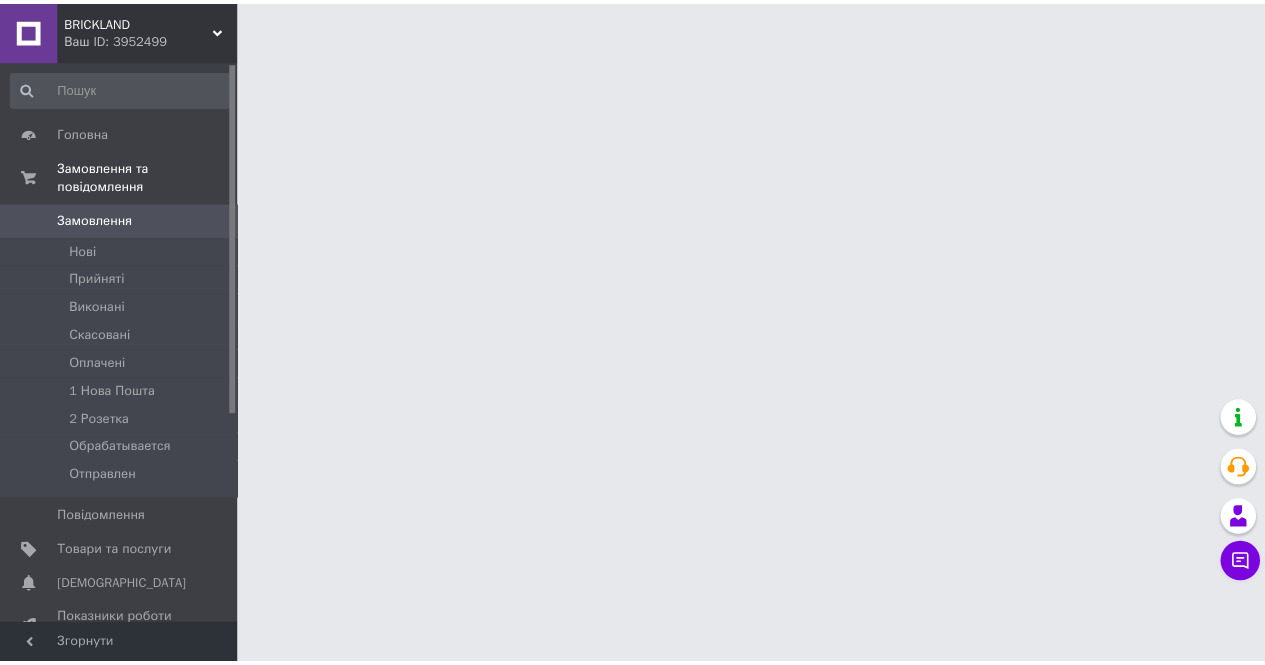 scroll, scrollTop: 0, scrollLeft: 0, axis: both 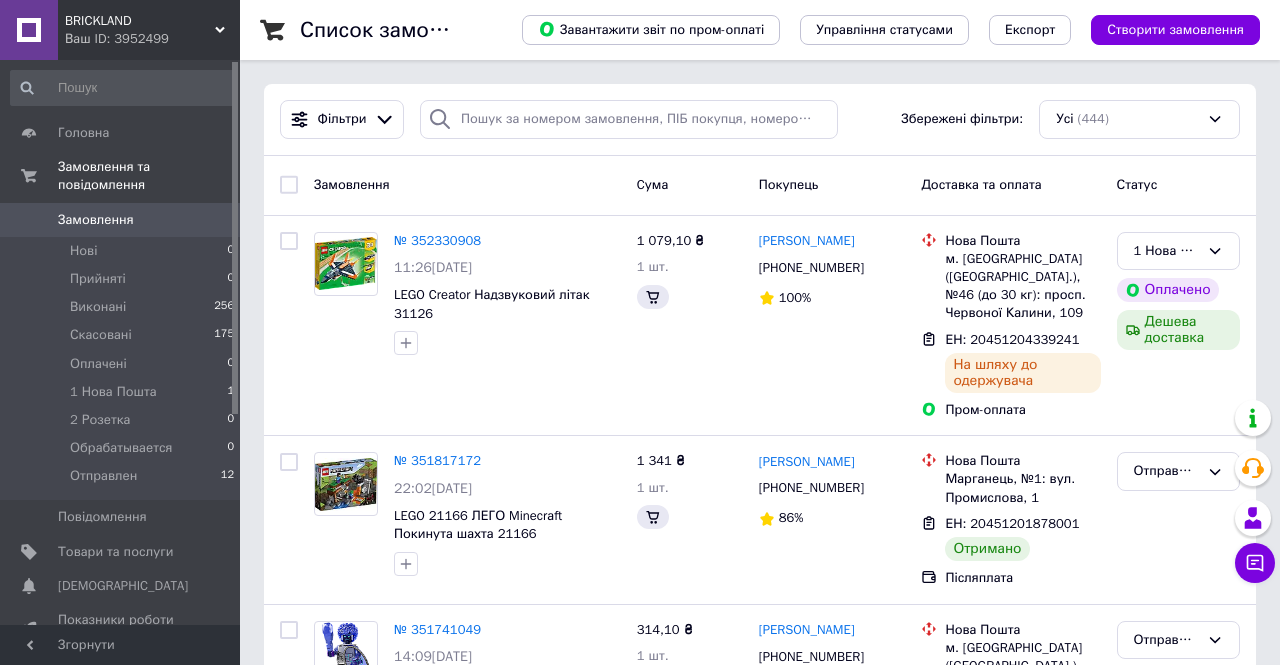 click 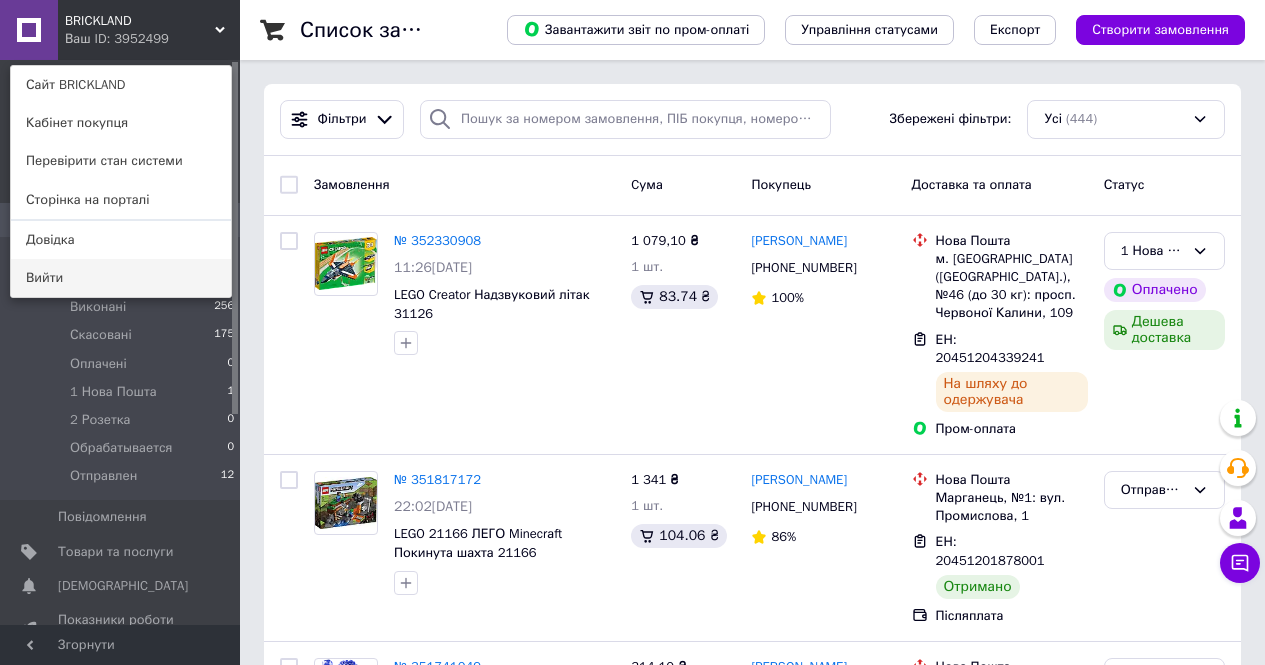 click on "Вийти" at bounding box center [121, 278] 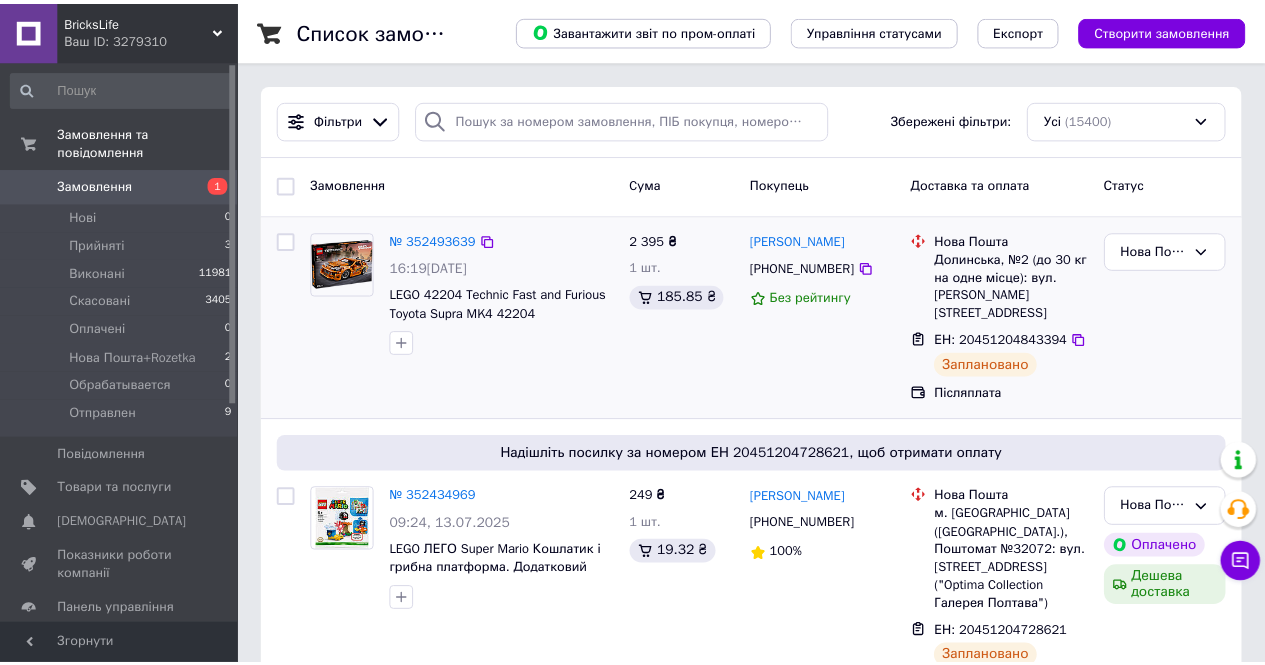 scroll, scrollTop: 0, scrollLeft: 0, axis: both 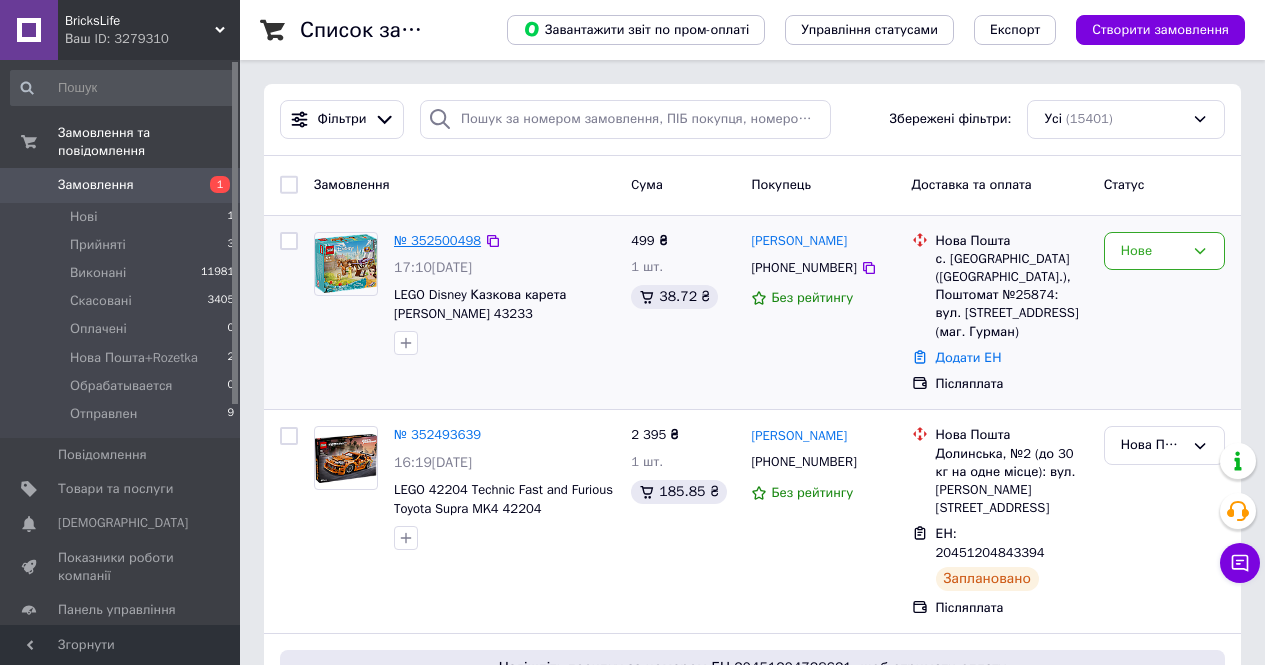click on "№ 352500498" at bounding box center [437, 240] 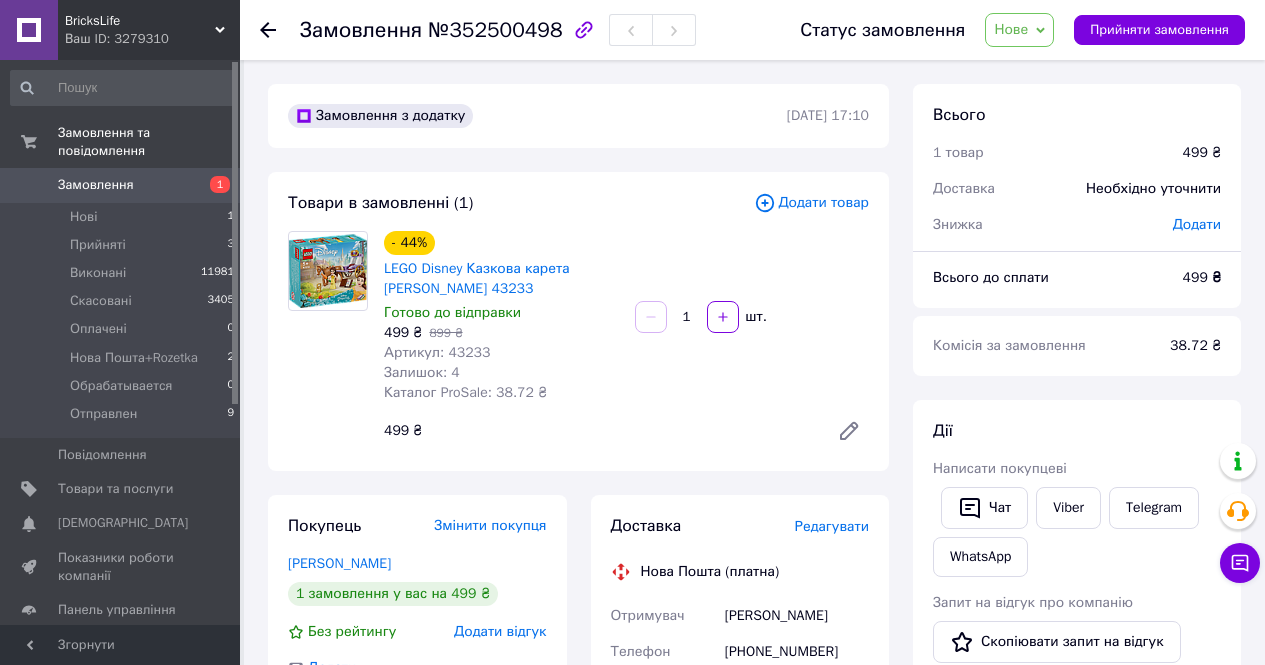 click on "Написати покупцеві" at bounding box center [1077, 469] 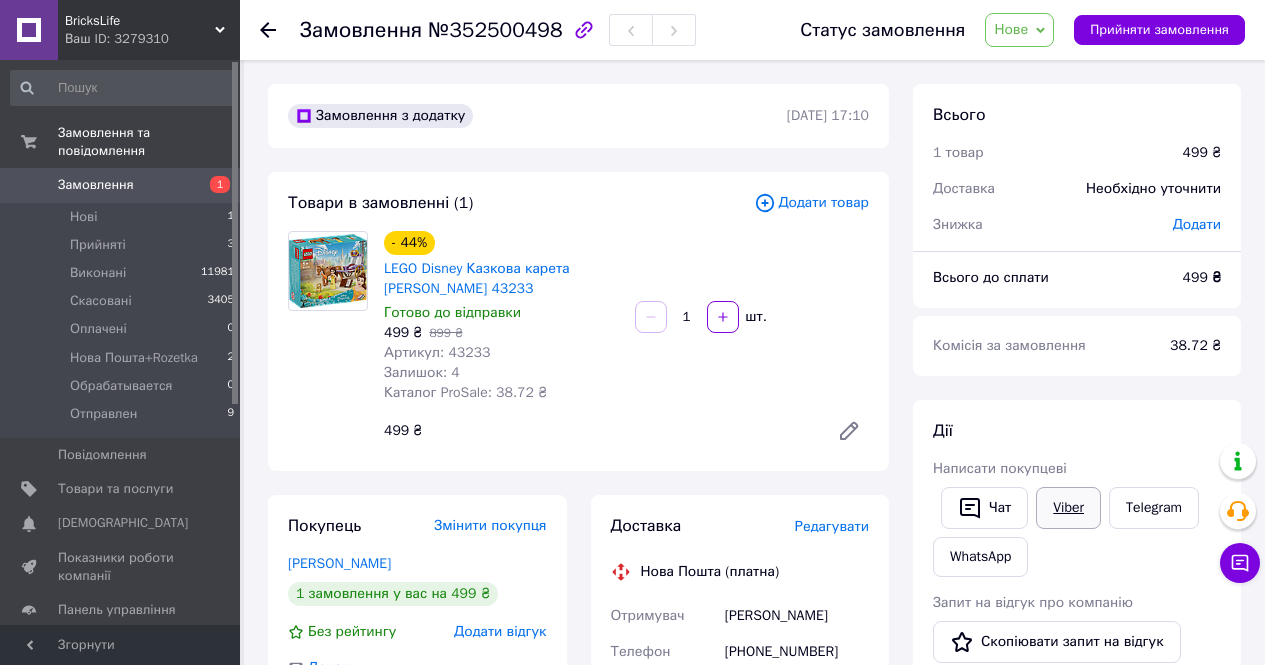 click on "Viber" at bounding box center (1068, 508) 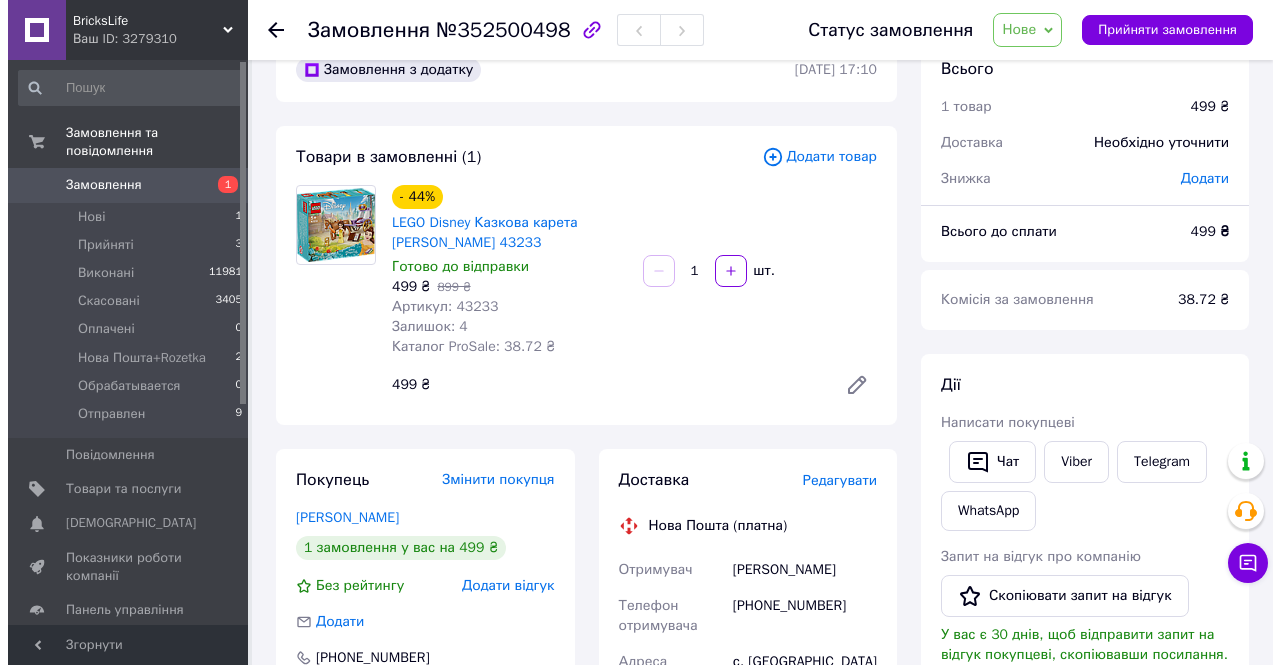 scroll, scrollTop: 167, scrollLeft: 0, axis: vertical 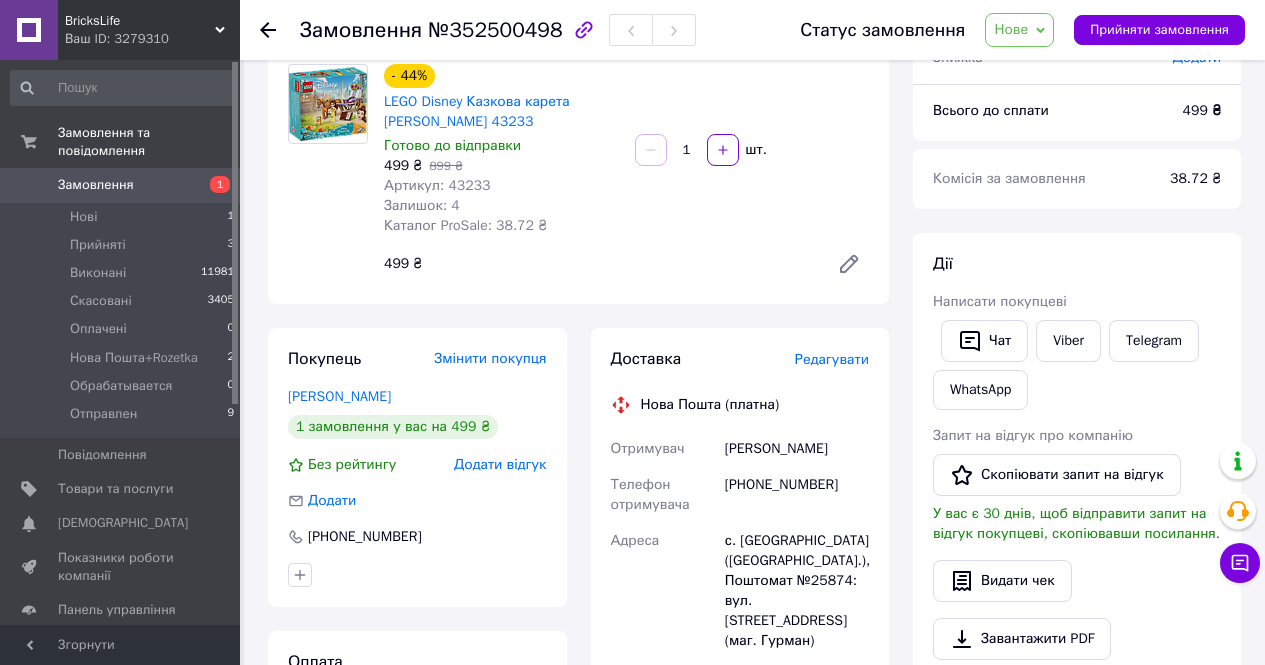click on "Редагувати" at bounding box center (832, 359) 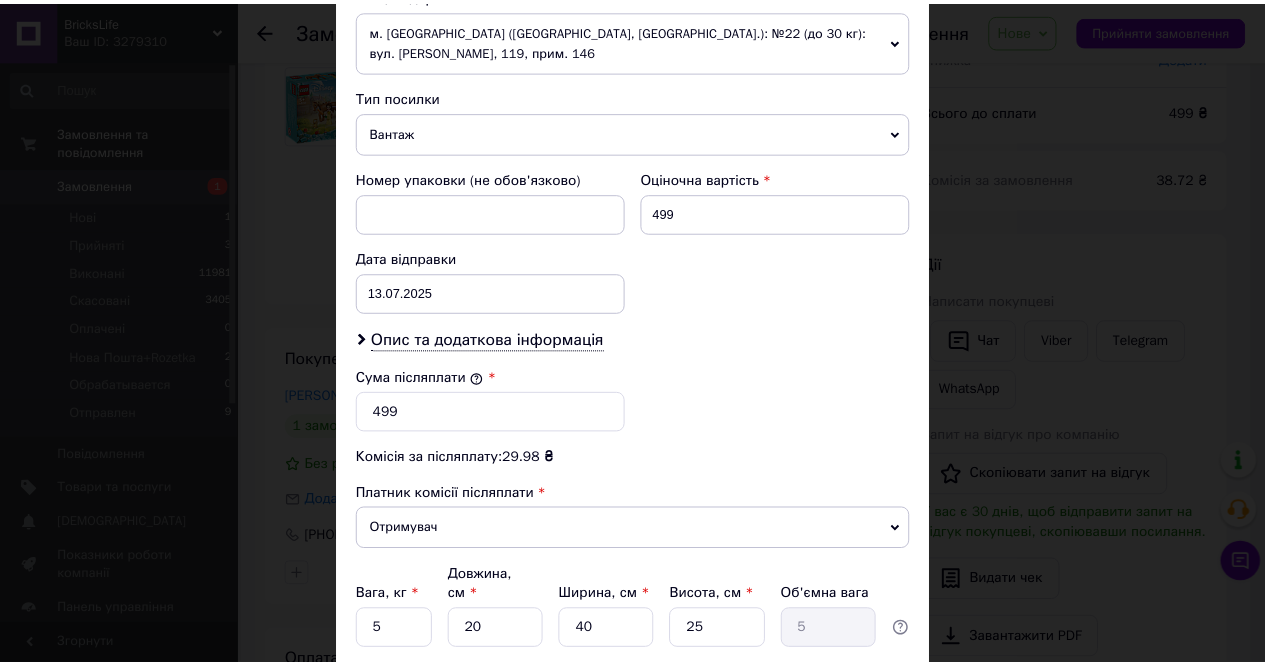 scroll, scrollTop: 881, scrollLeft: 0, axis: vertical 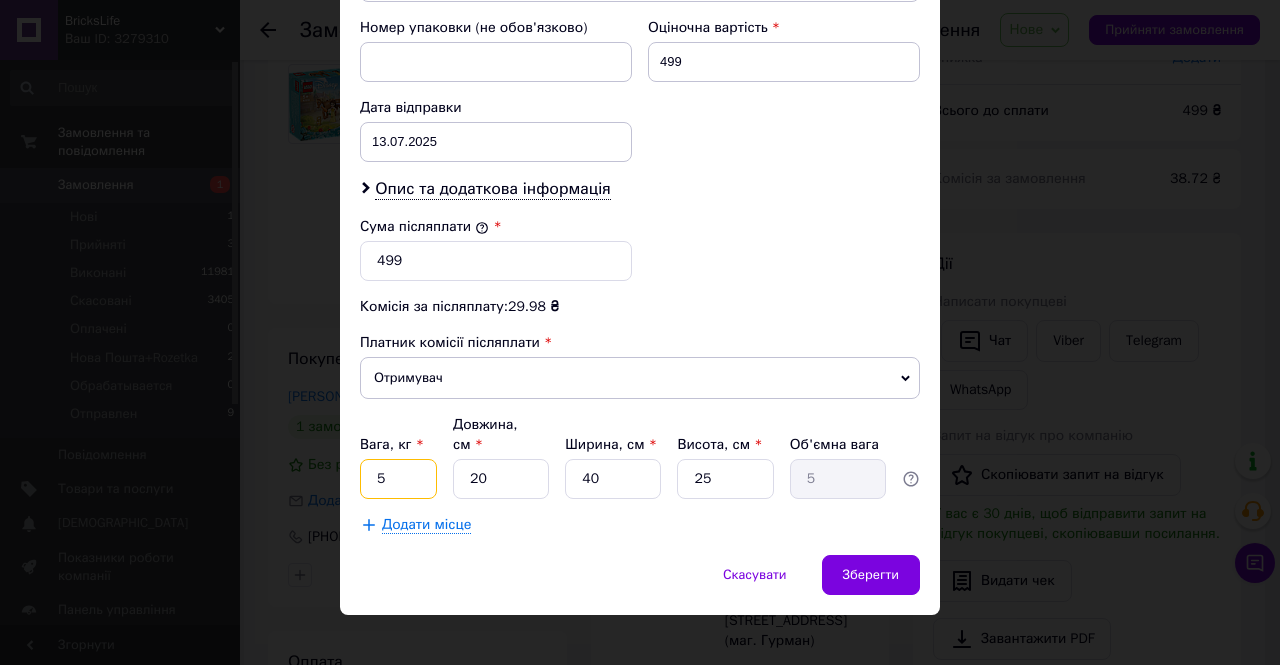 click on "5" at bounding box center [398, 479] 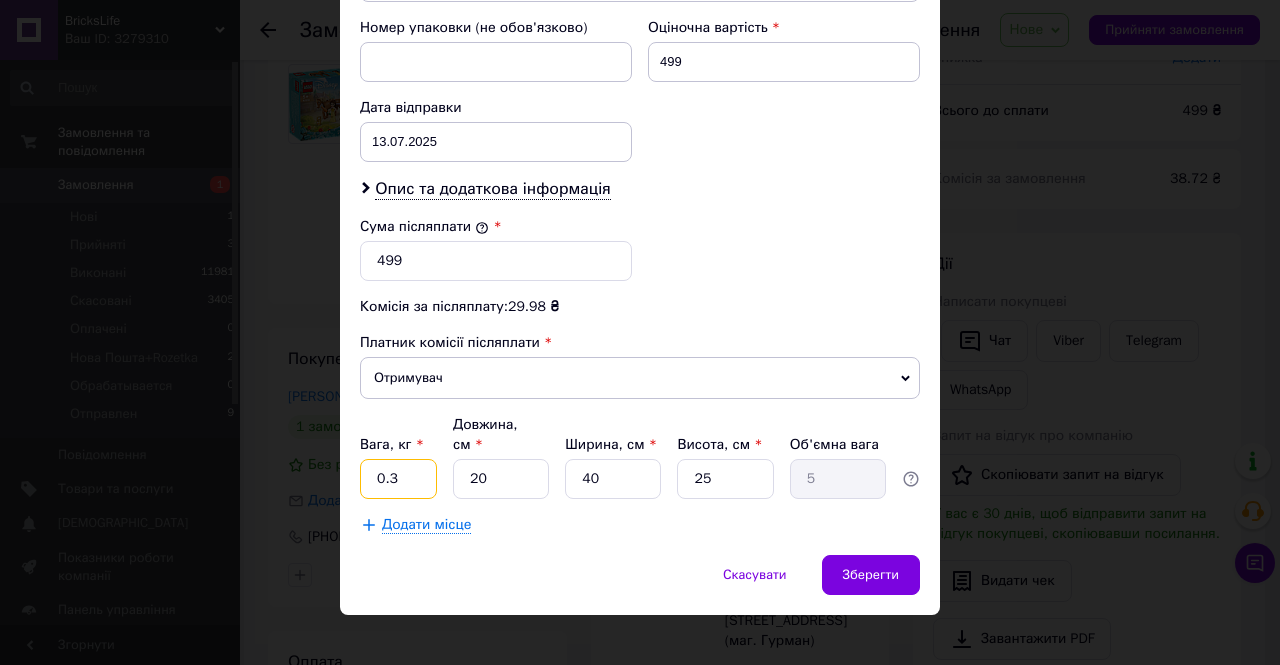 type on "0.3" 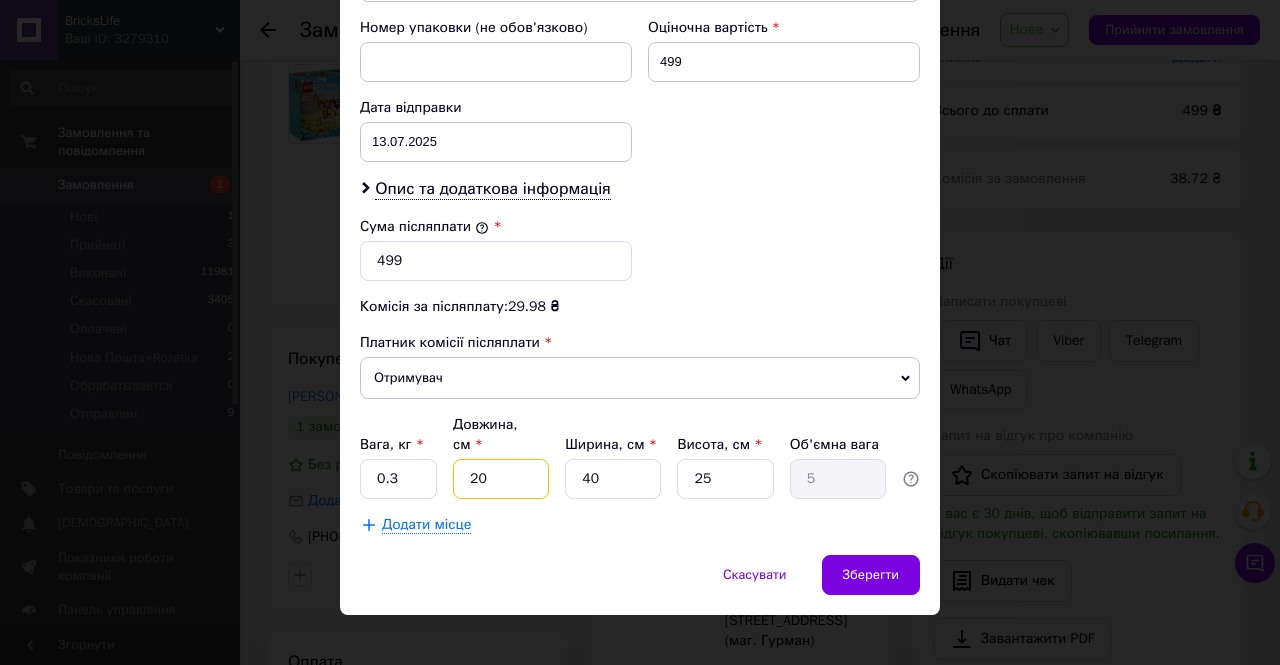 type on "1" 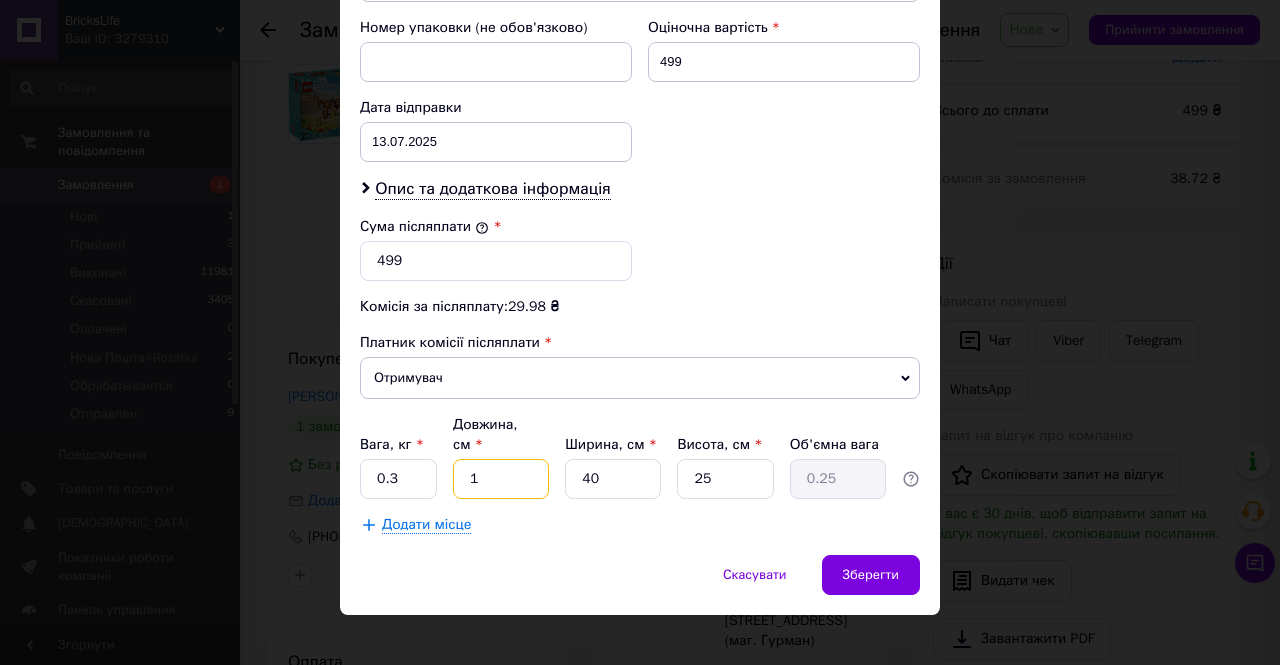 type on "16" 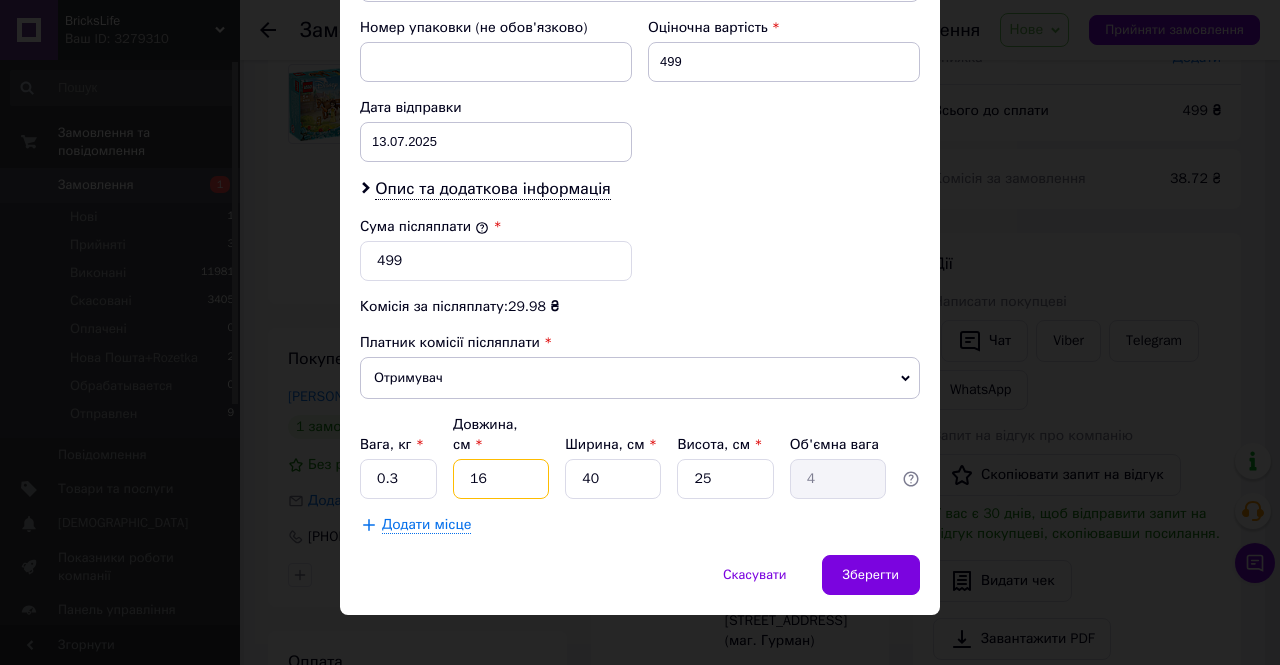type on "16" 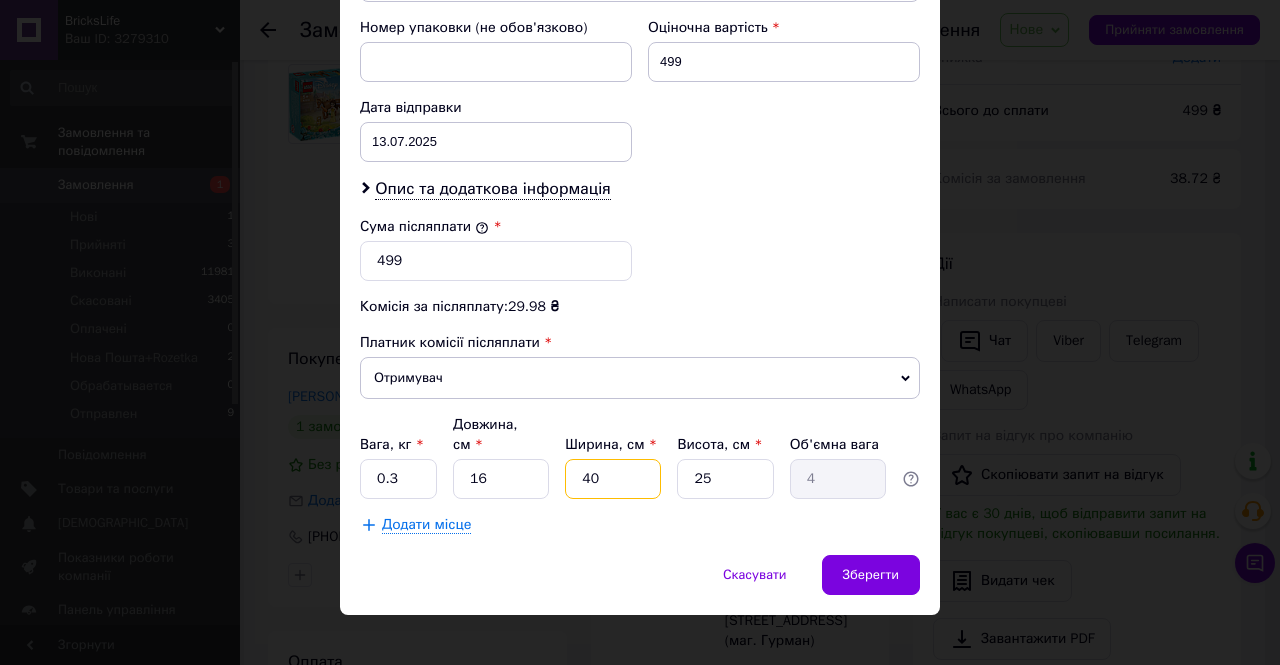 type on "1" 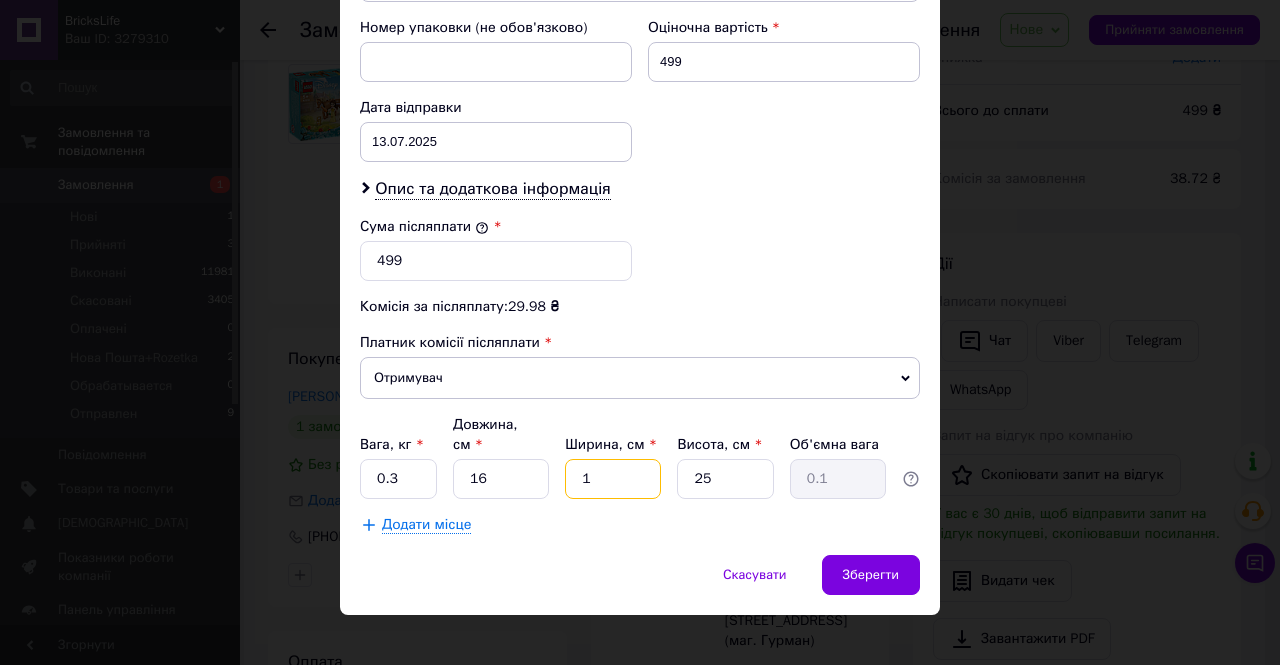 type on "15" 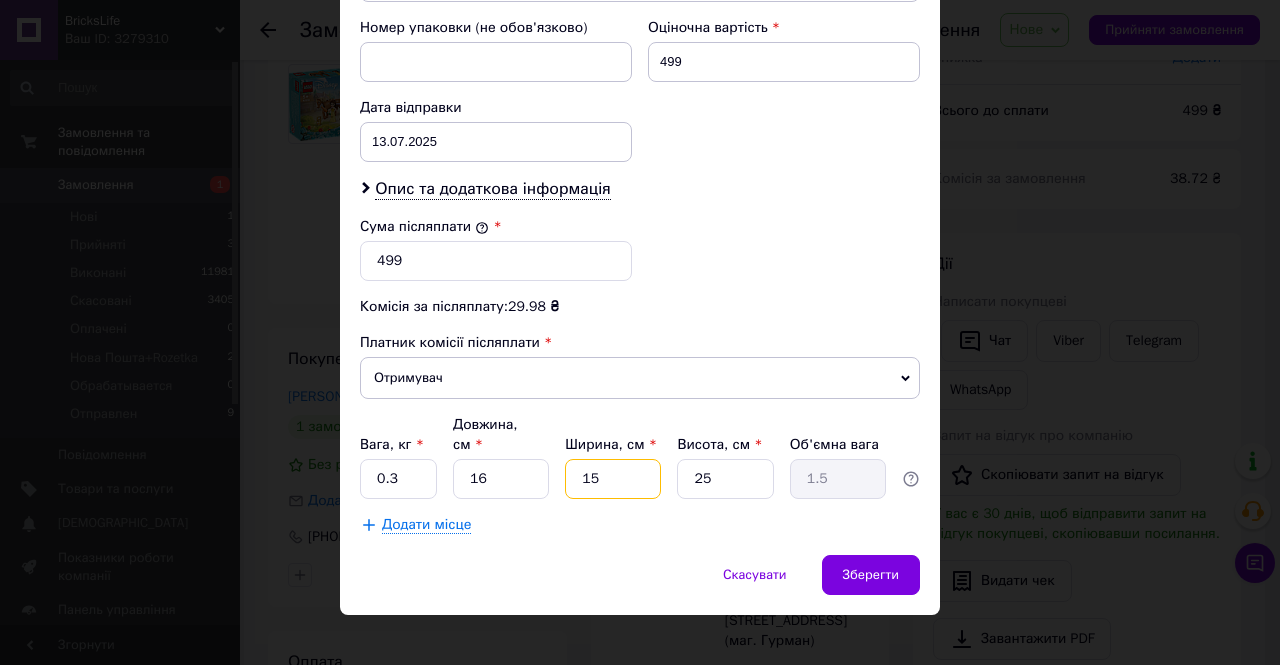 type on "15" 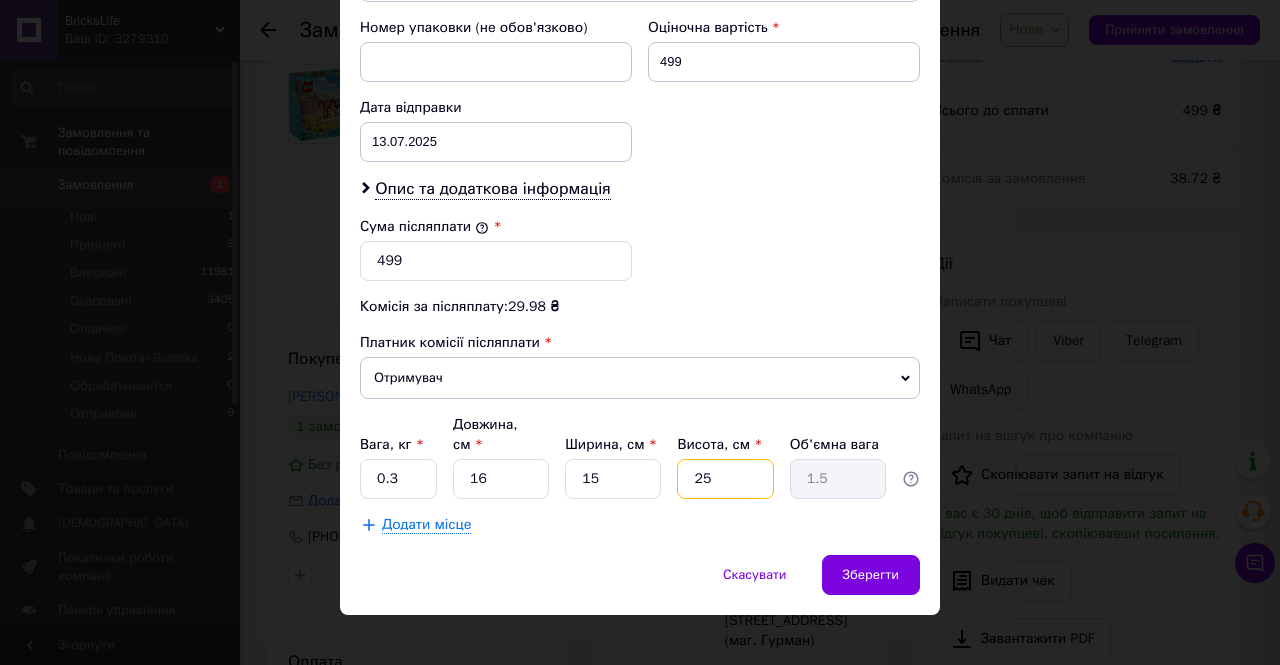 type on "8" 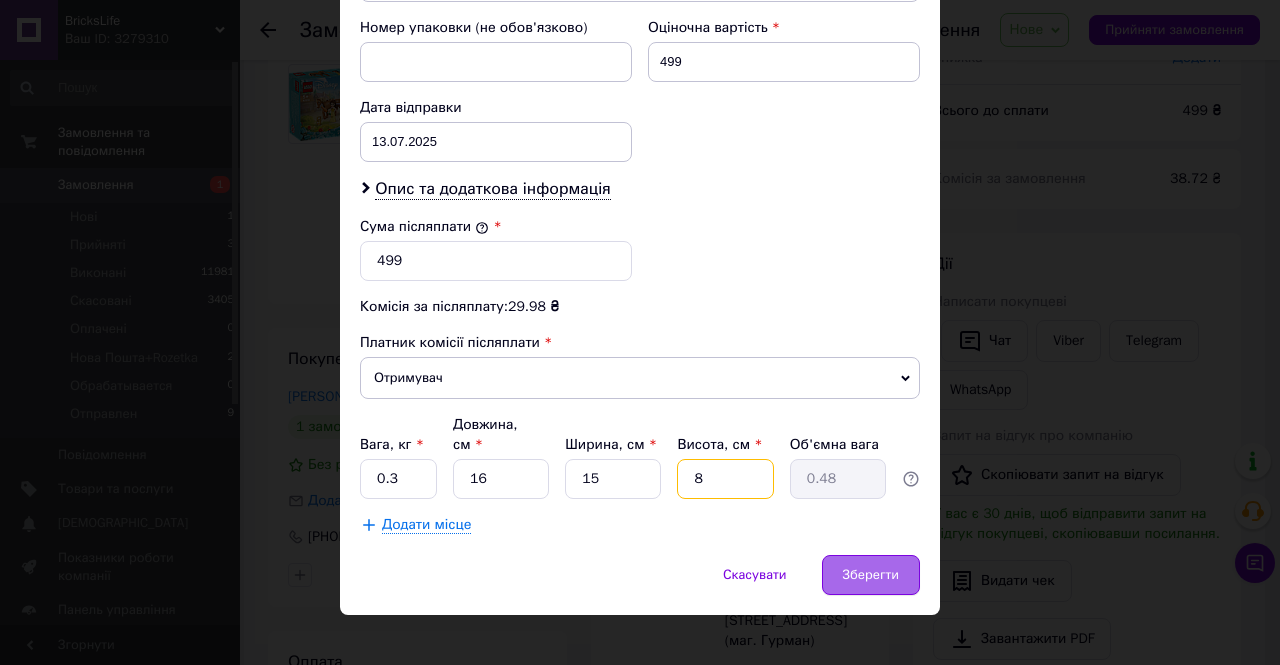 type on "8" 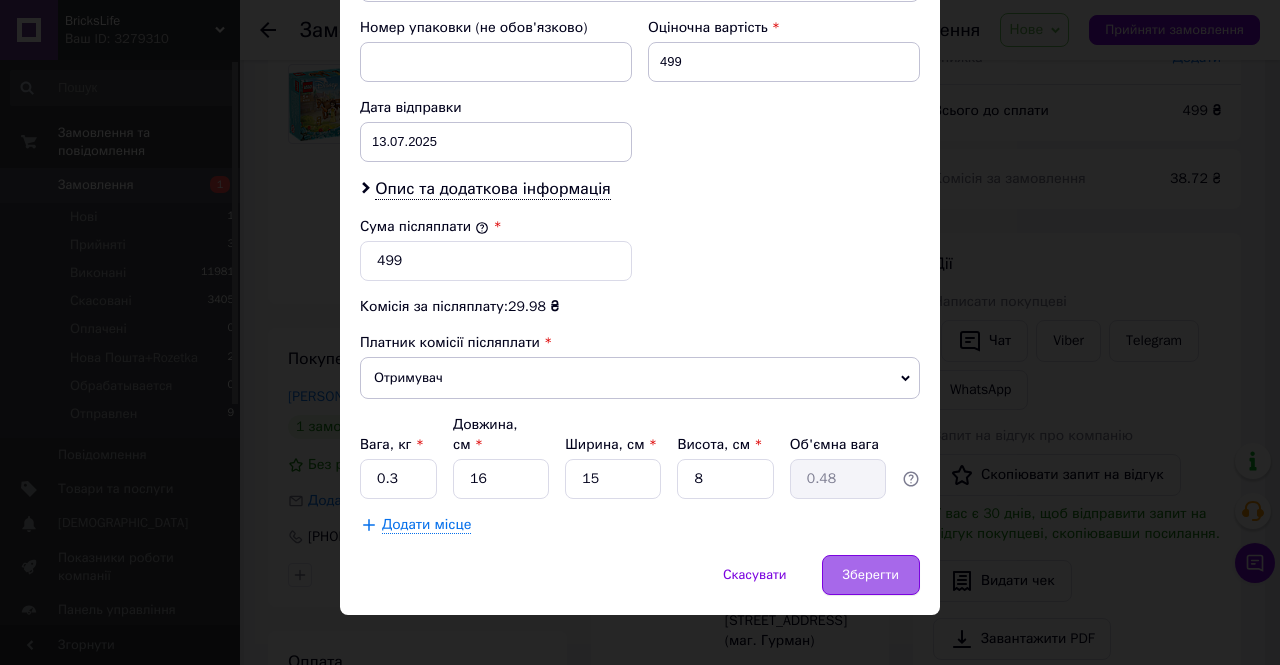 click on "Зберегти" at bounding box center [871, 575] 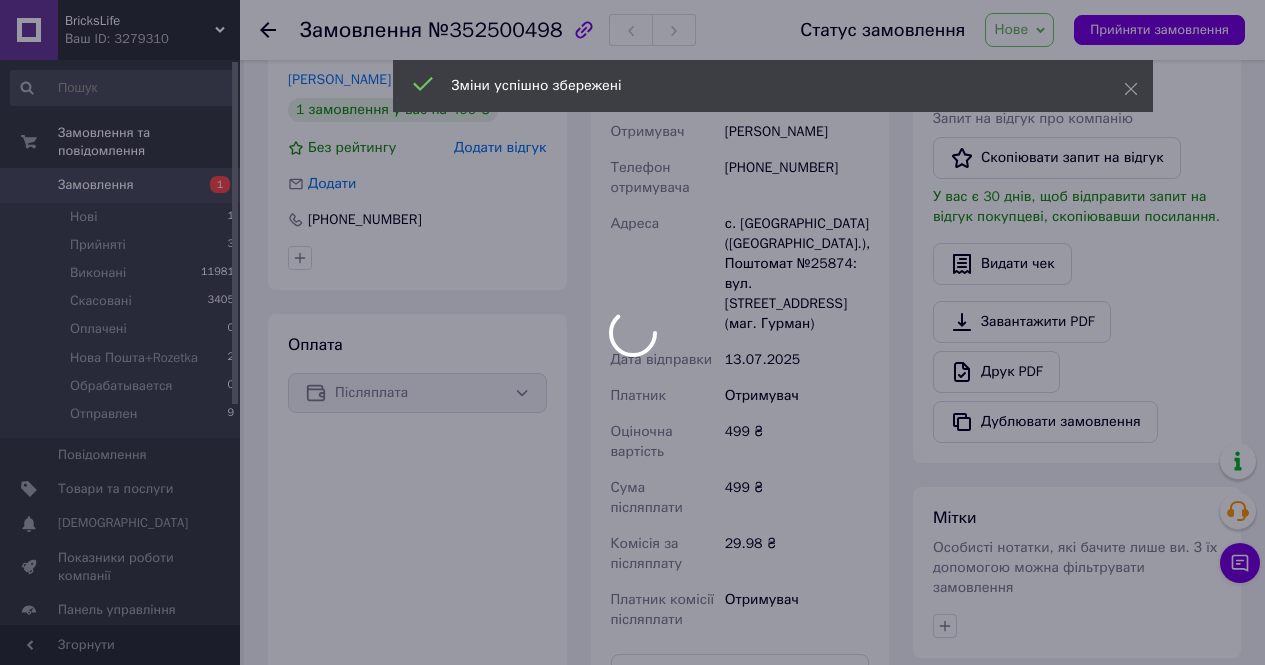 scroll, scrollTop: 500, scrollLeft: 0, axis: vertical 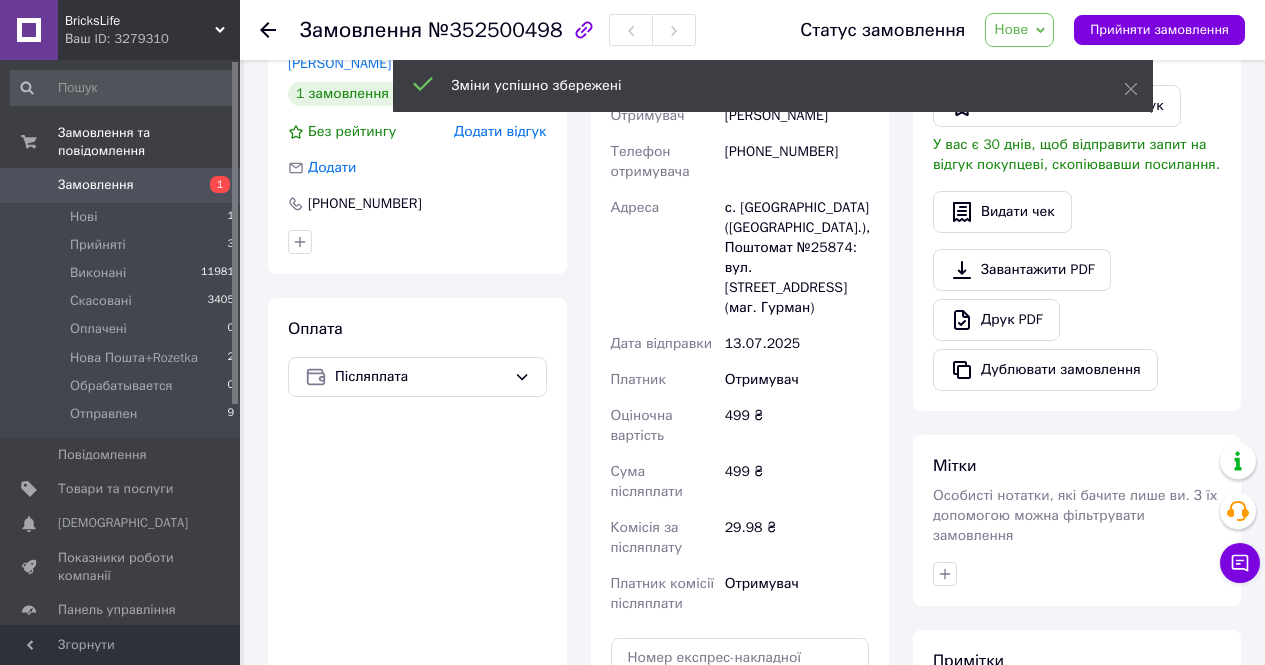 click on "Зміни успішно збережені" at bounding box center (773, 86) 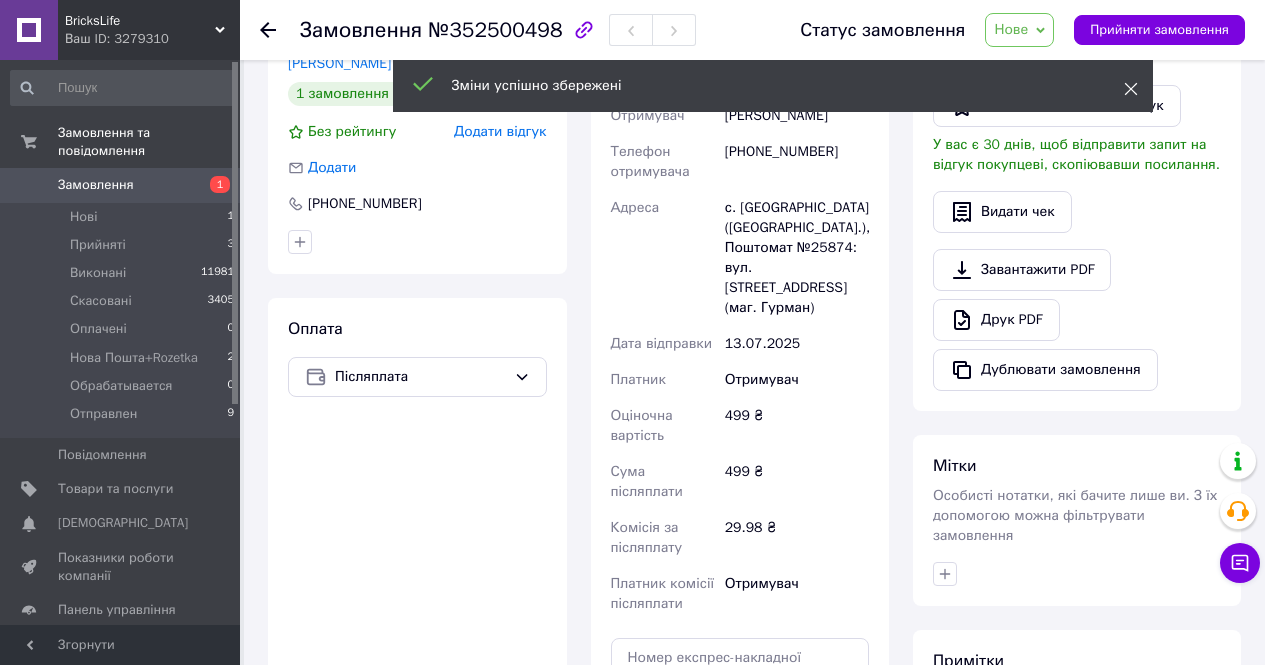 click 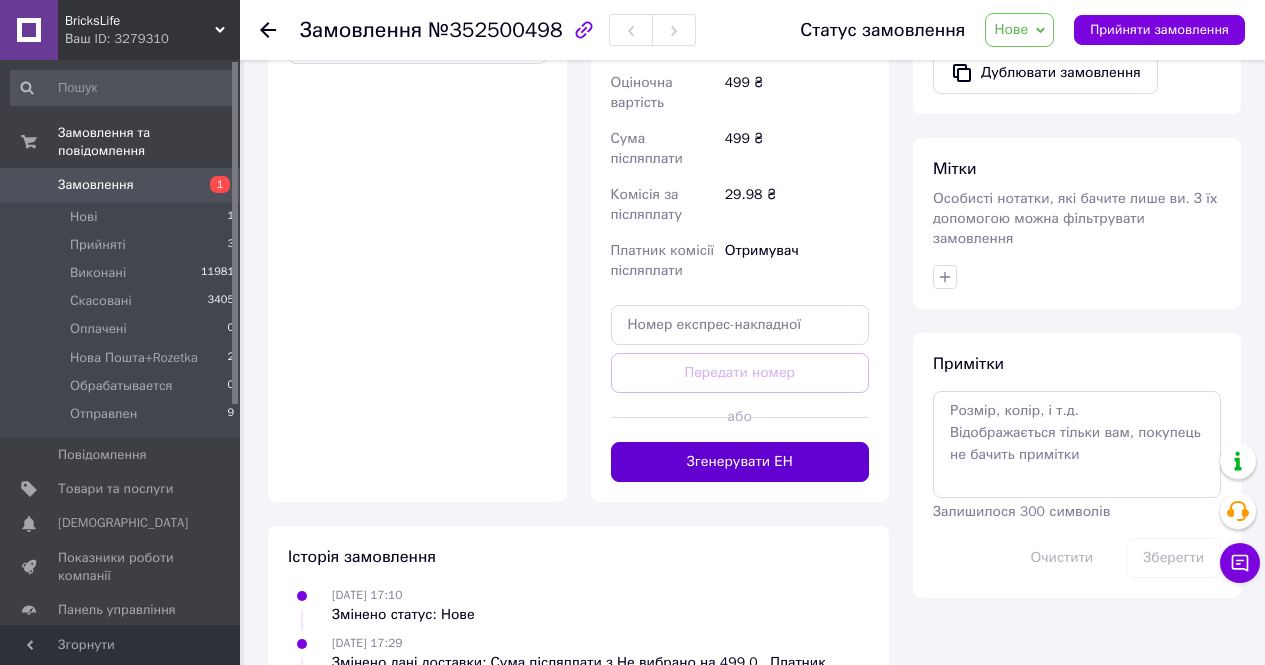 click on "Згенерувати ЕН" at bounding box center [740, 462] 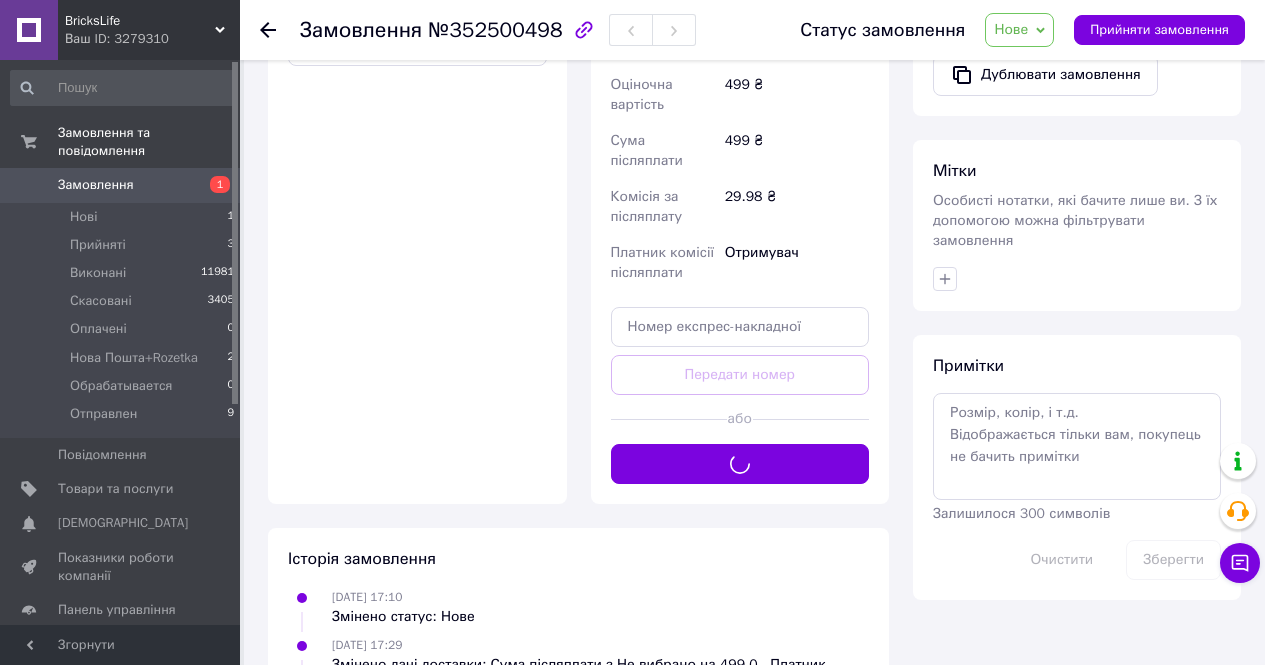 scroll, scrollTop: 333, scrollLeft: 0, axis: vertical 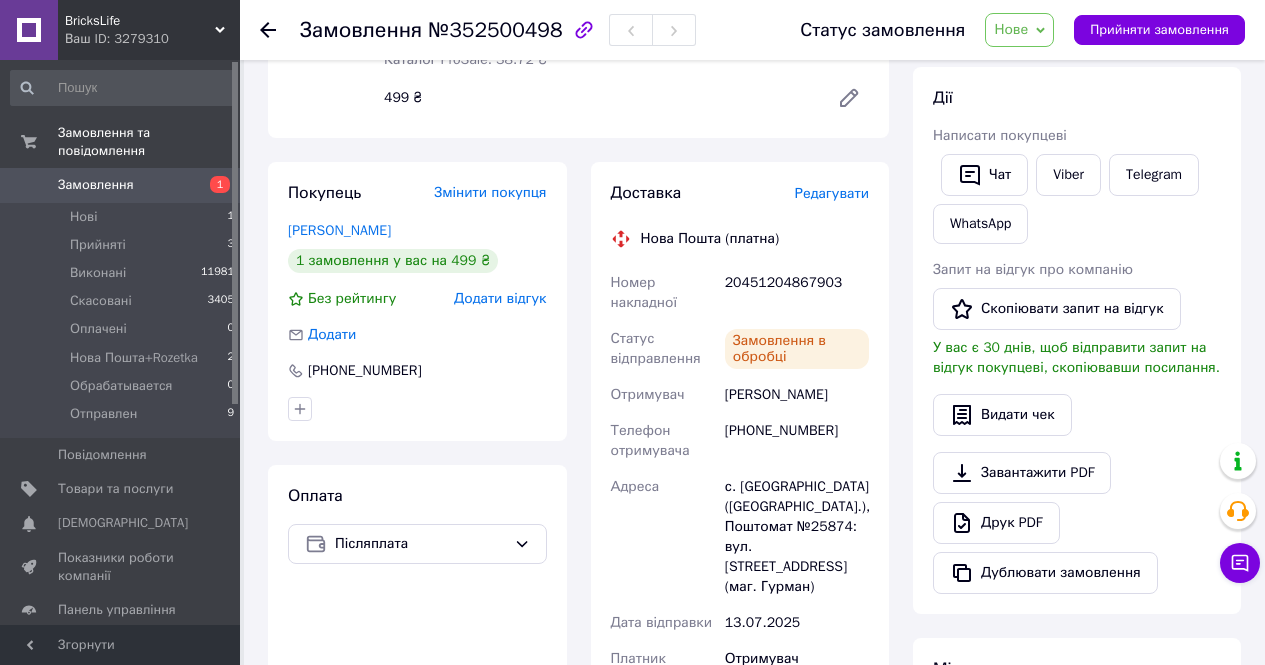 click on "20451204867903" at bounding box center [797, 293] 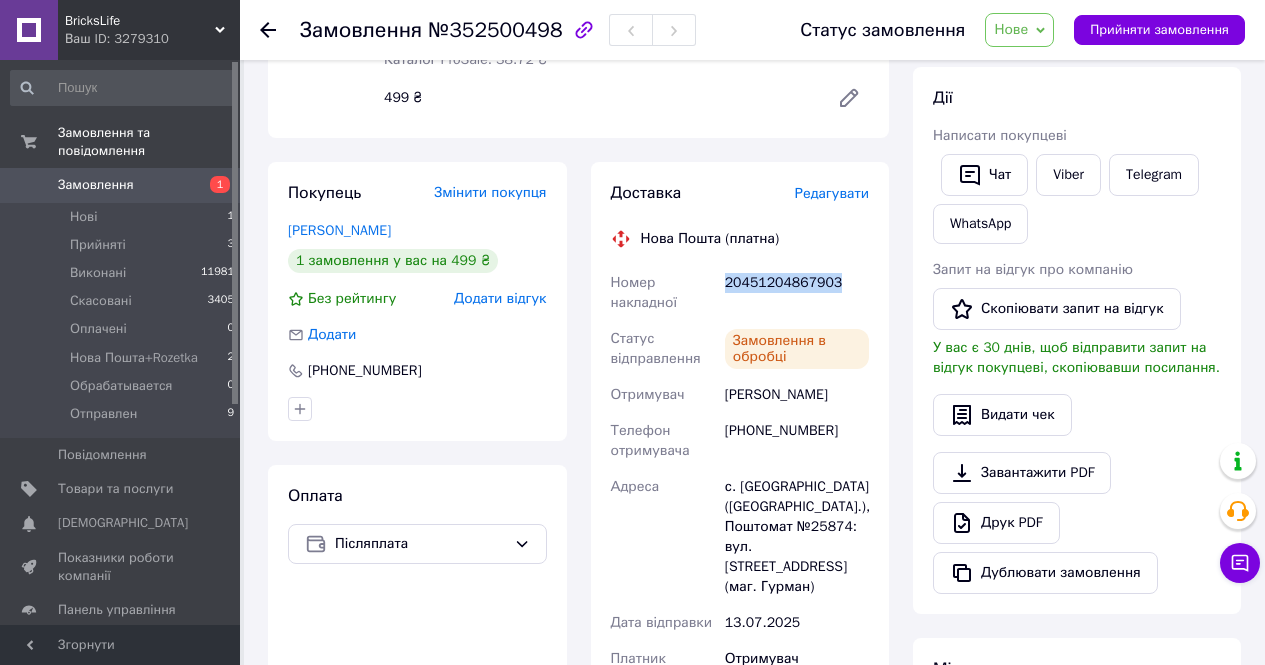 click on "20451204867903" at bounding box center [797, 293] 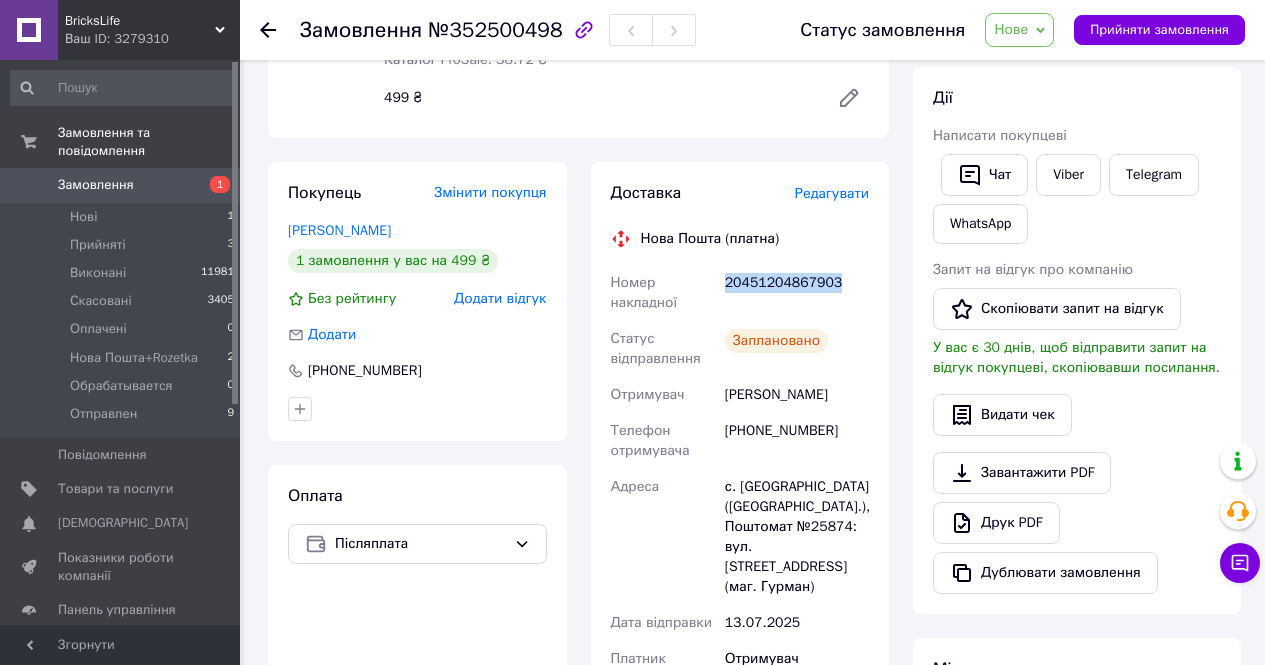 copy on "20451204867903" 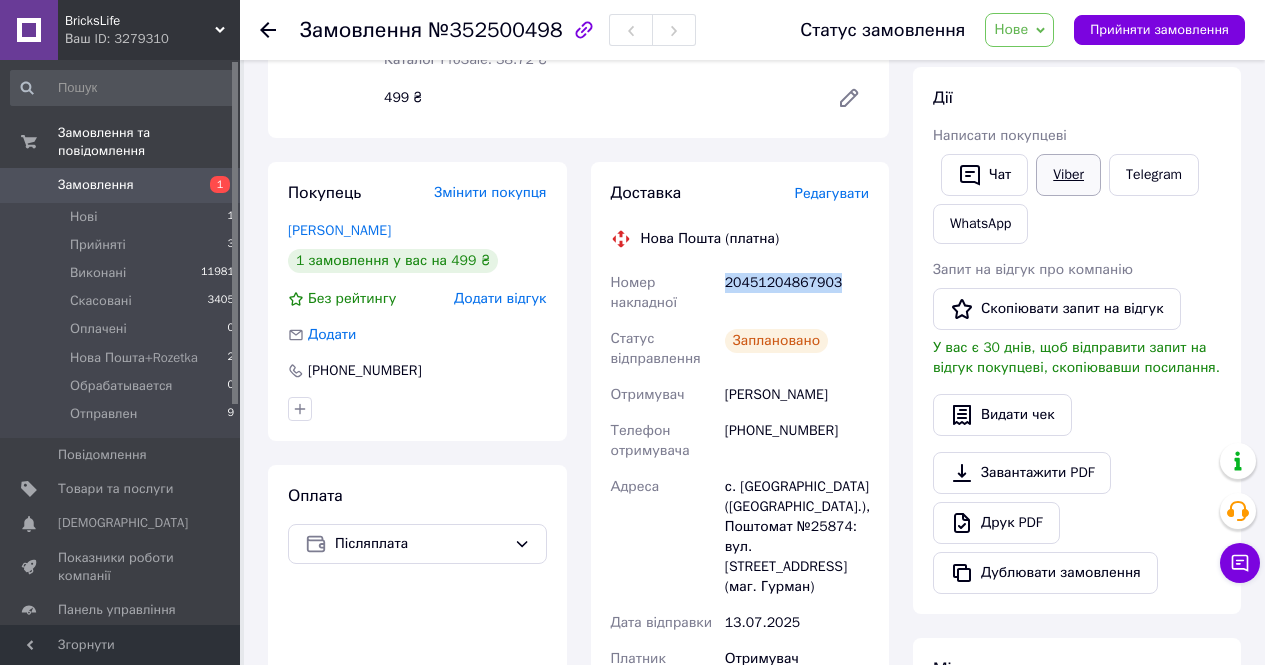 click on "Viber" at bounding box center (1068, 175) 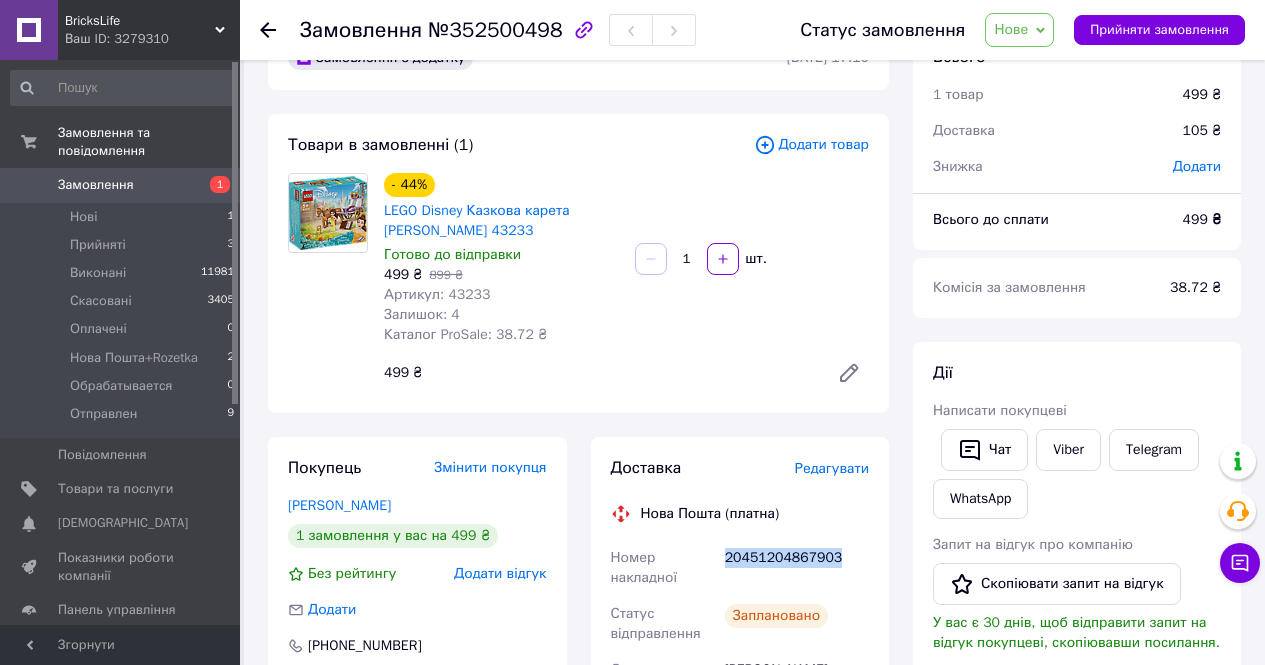 scroll, scrollTop: 0, scrollLeft: 0, axis: both 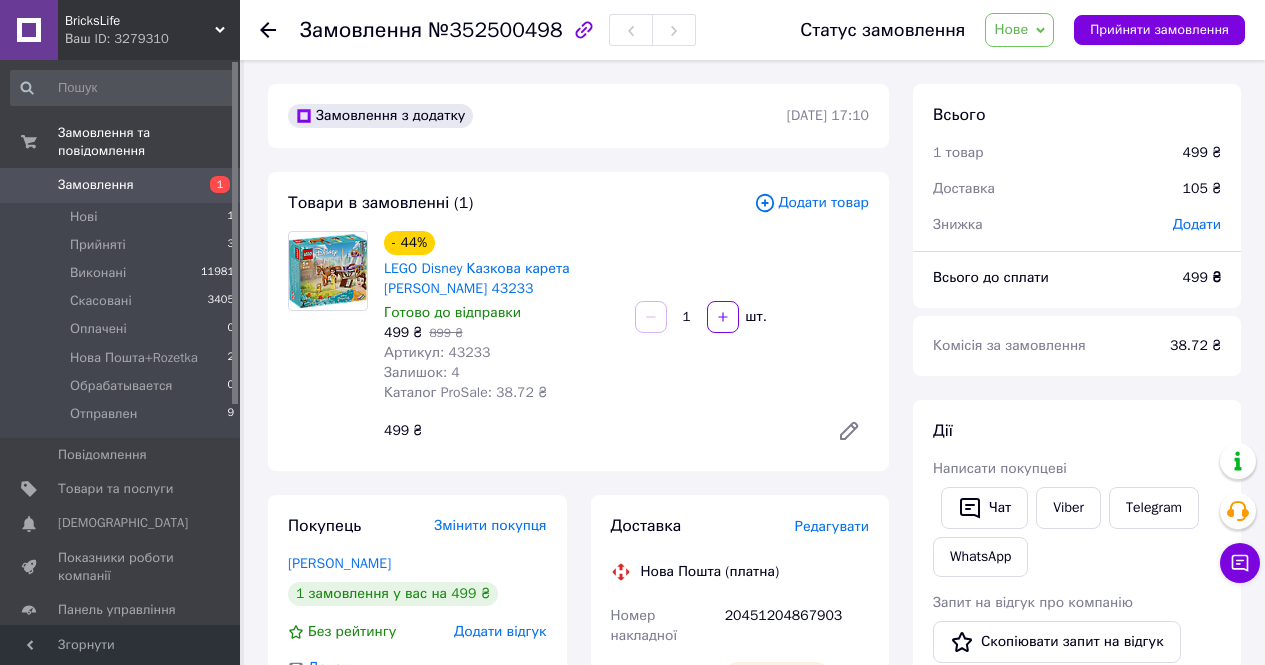 click 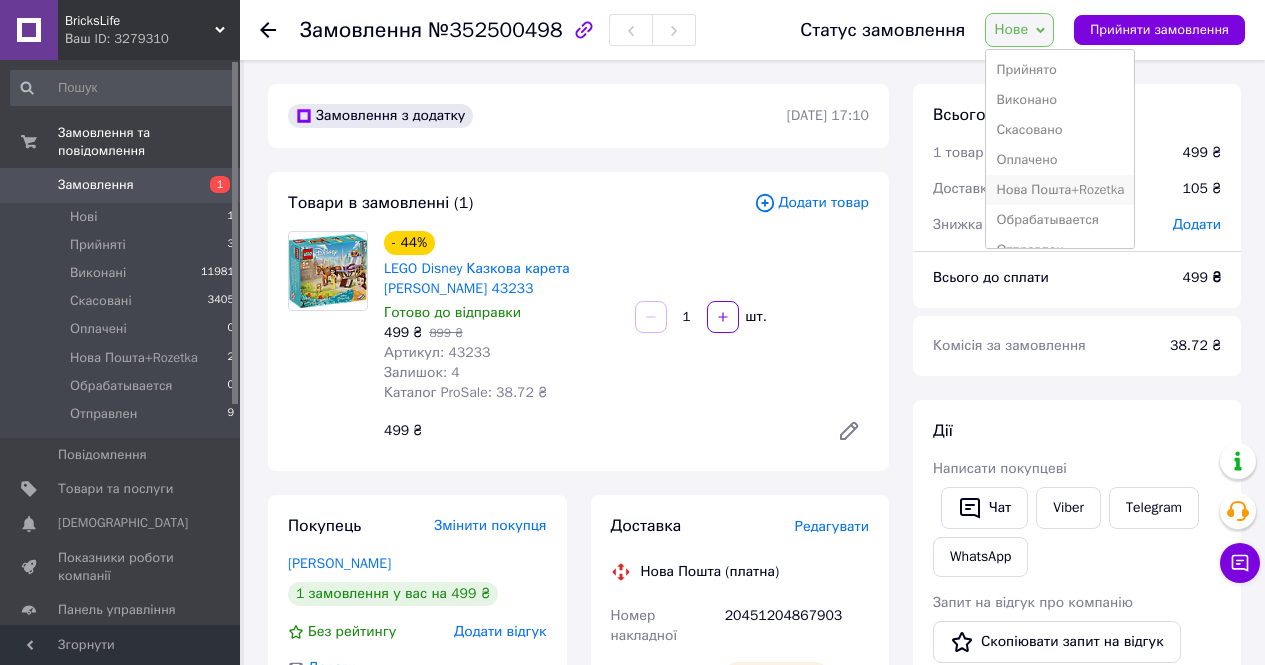 click on "Нова Пошта+Rozetka" at bounding box center (1060, 190) 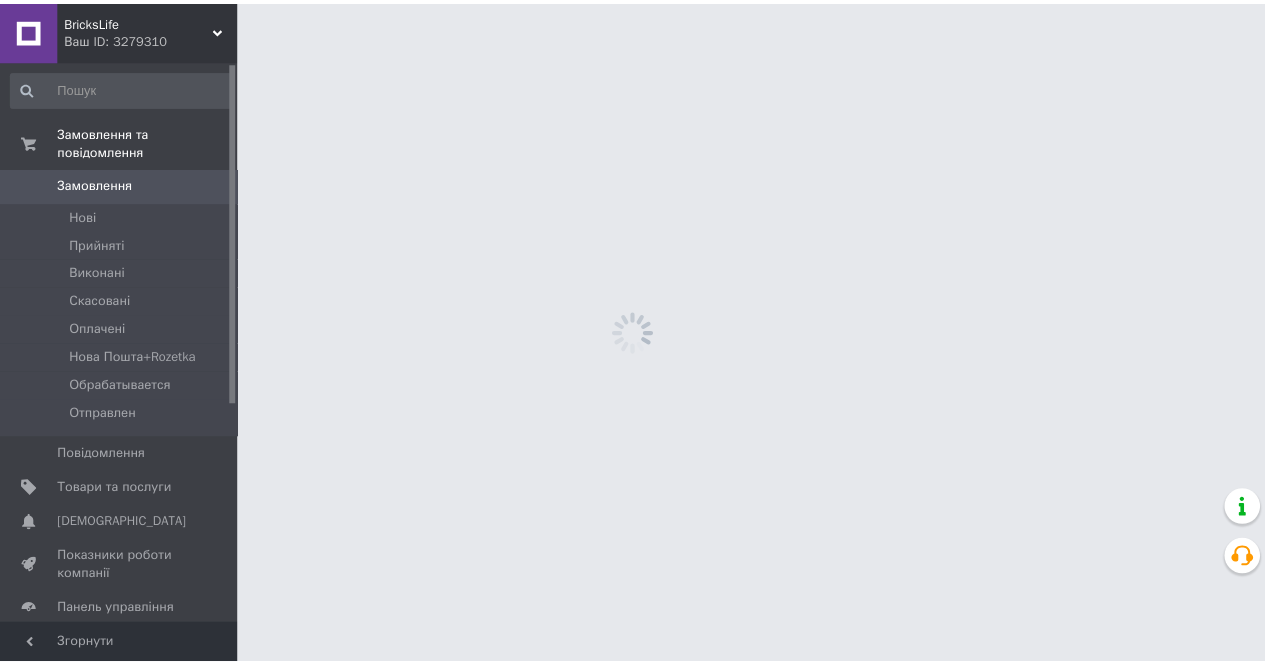 scroll, scrollTop: 0, scrollLeft: 0, axis: both 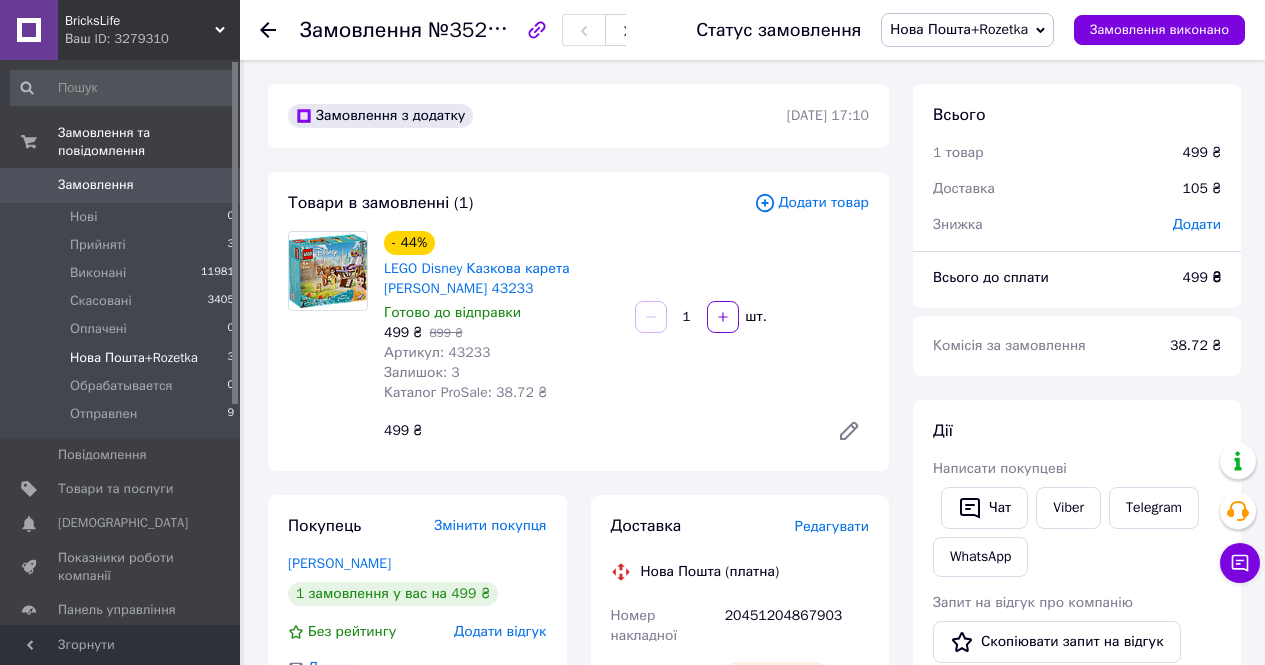 click on "Нова Пошта+Rozetka" at bounding box center (134, 358) 